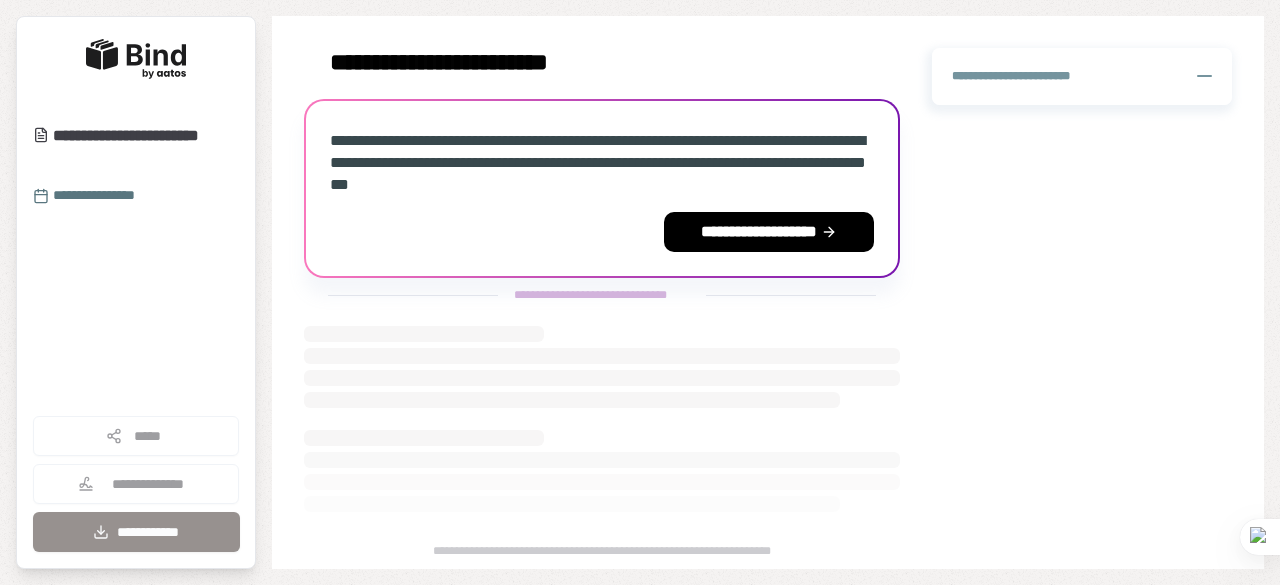 scroll, scrollTop: 0, scrollLeft: 0, axis: both 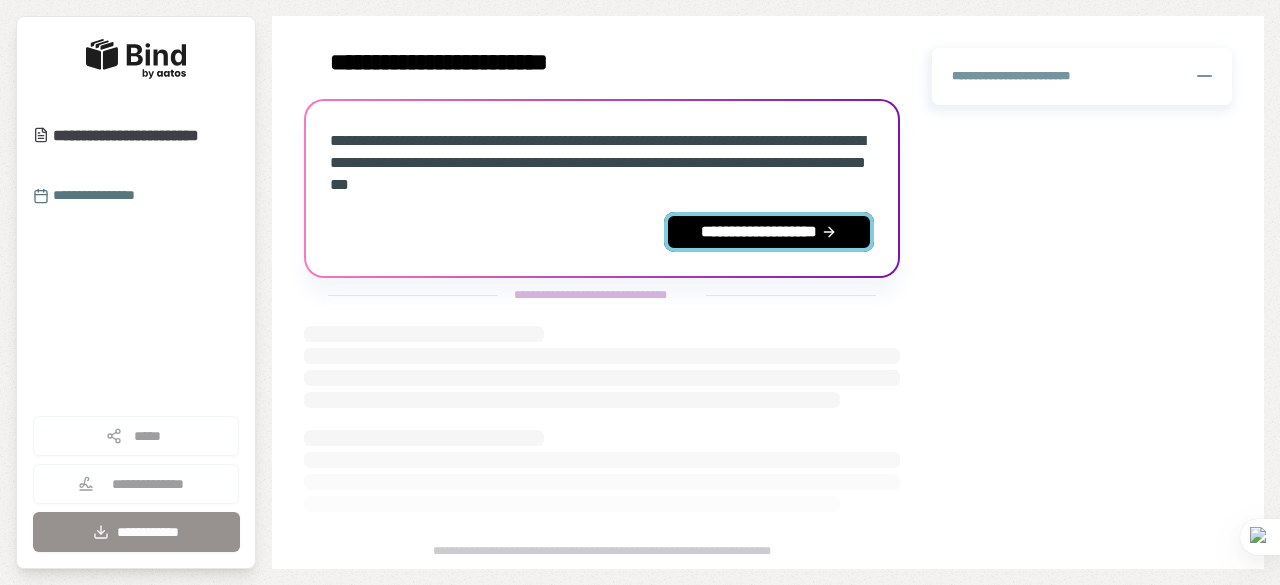 click on "**********" at bounding box center [769, 232] 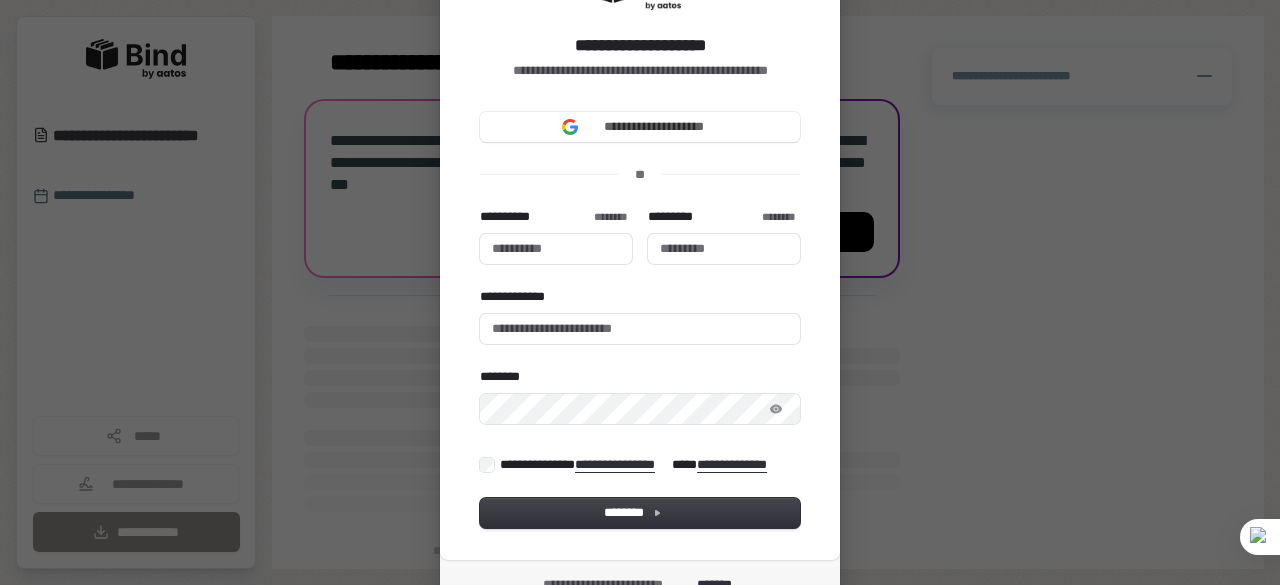 scroll, scrollTop: 0, scrollLeft: 0, axis: both 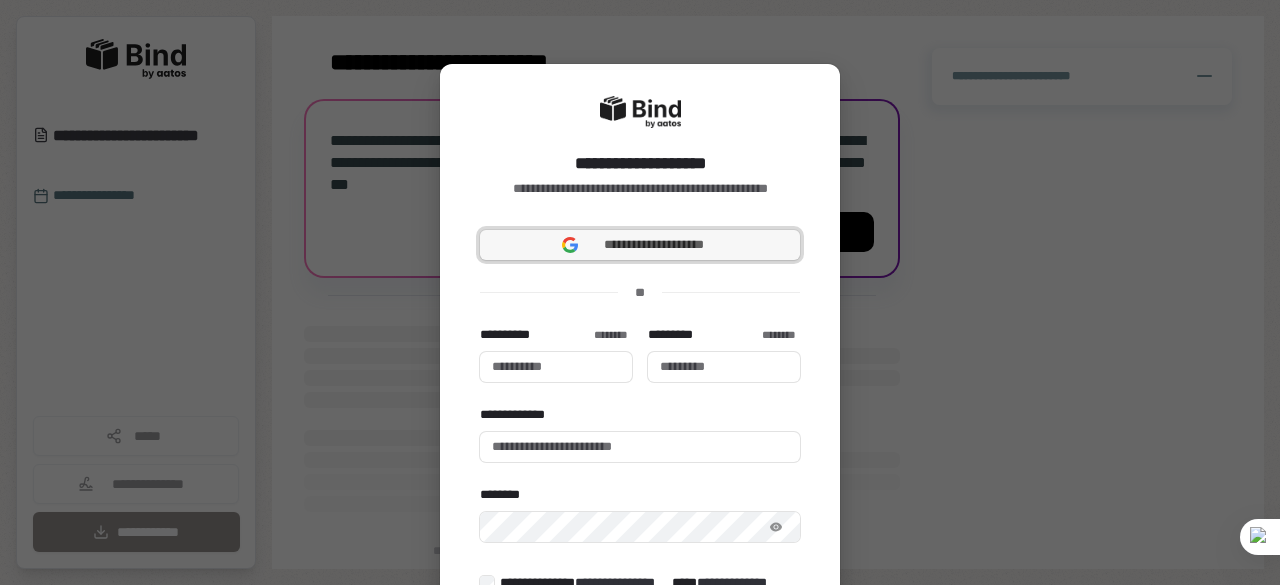 click on "**********" at bounding box center [640, 245] 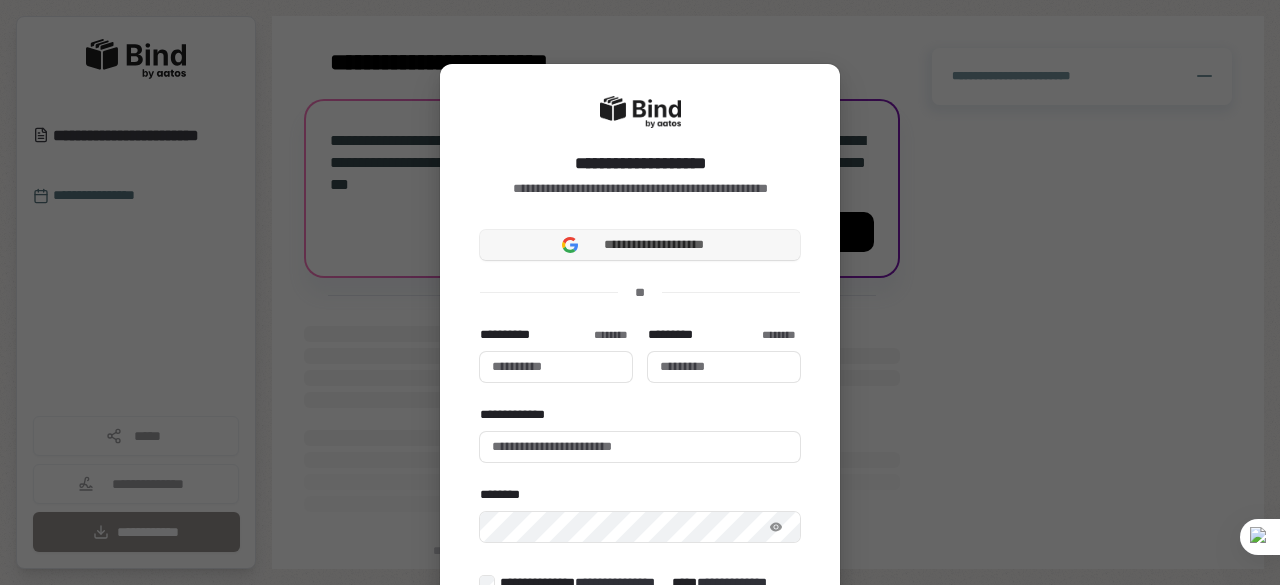 type 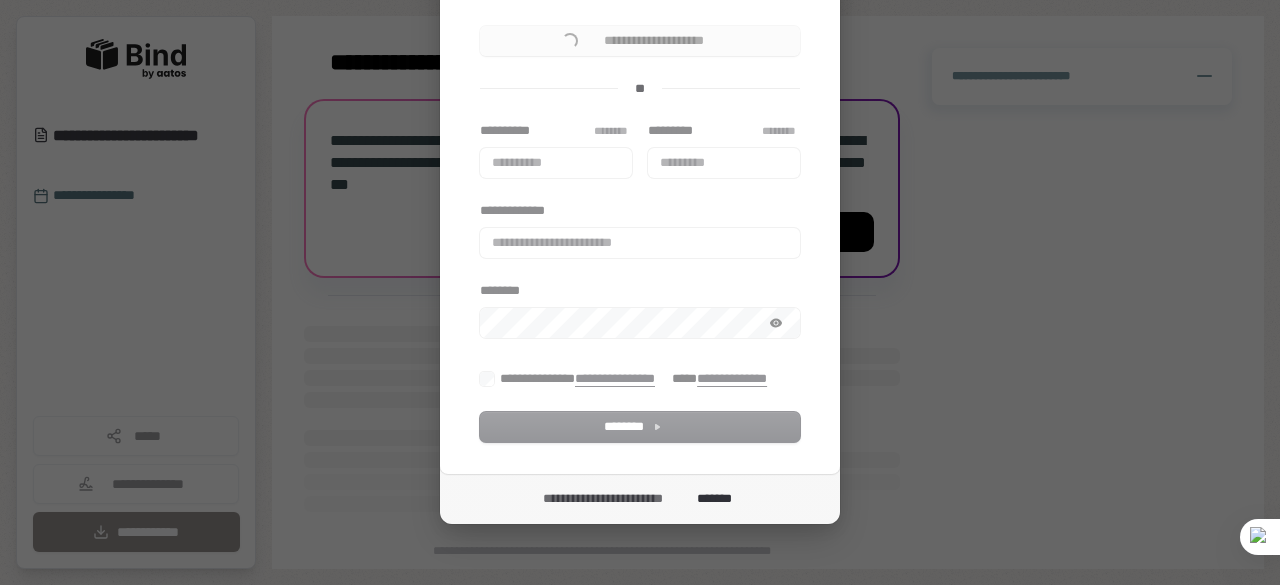 scroll, scrollTop: 206, scrollLeft: 0, axis: vertical 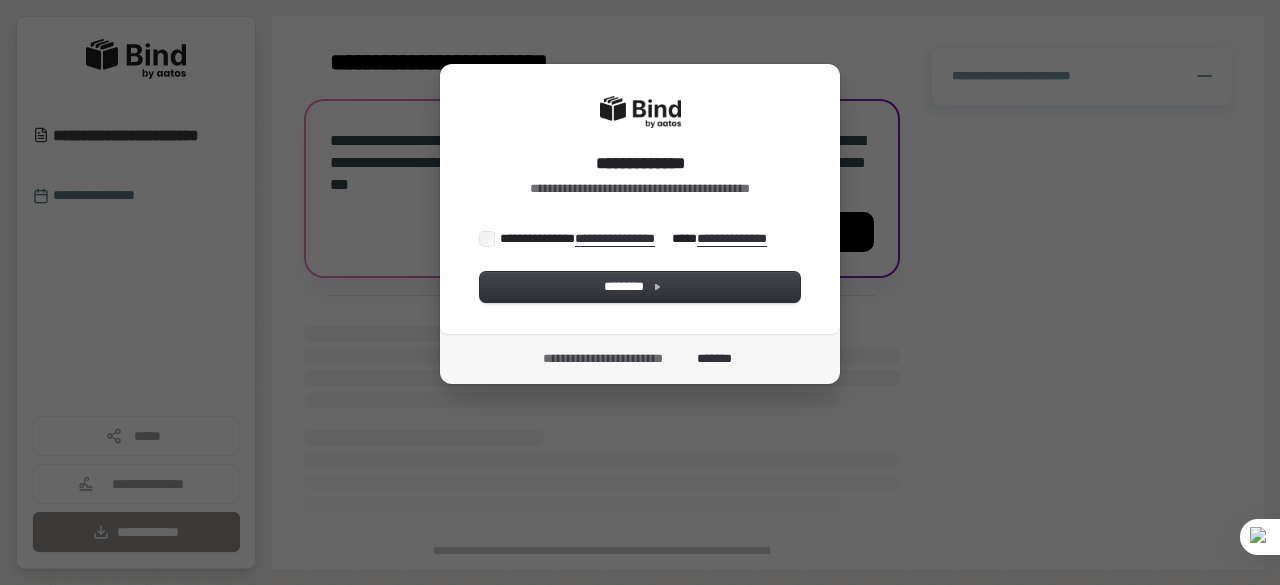 click on "**********" at bounding box center [640, 266] 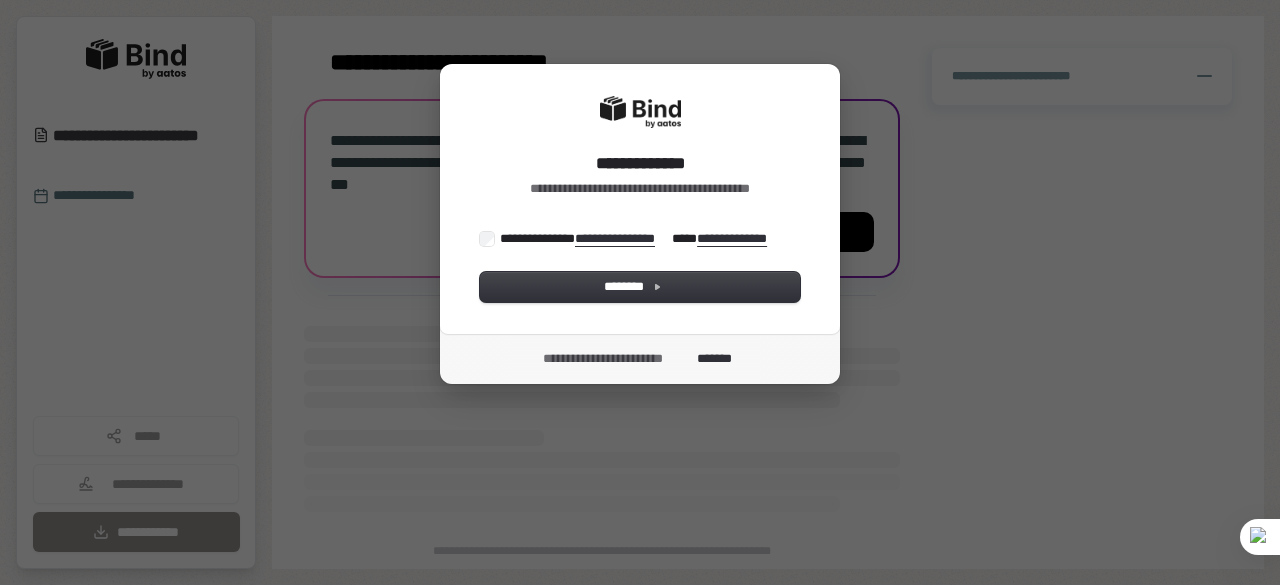 click on "**********" at bounding box center (638, 238) 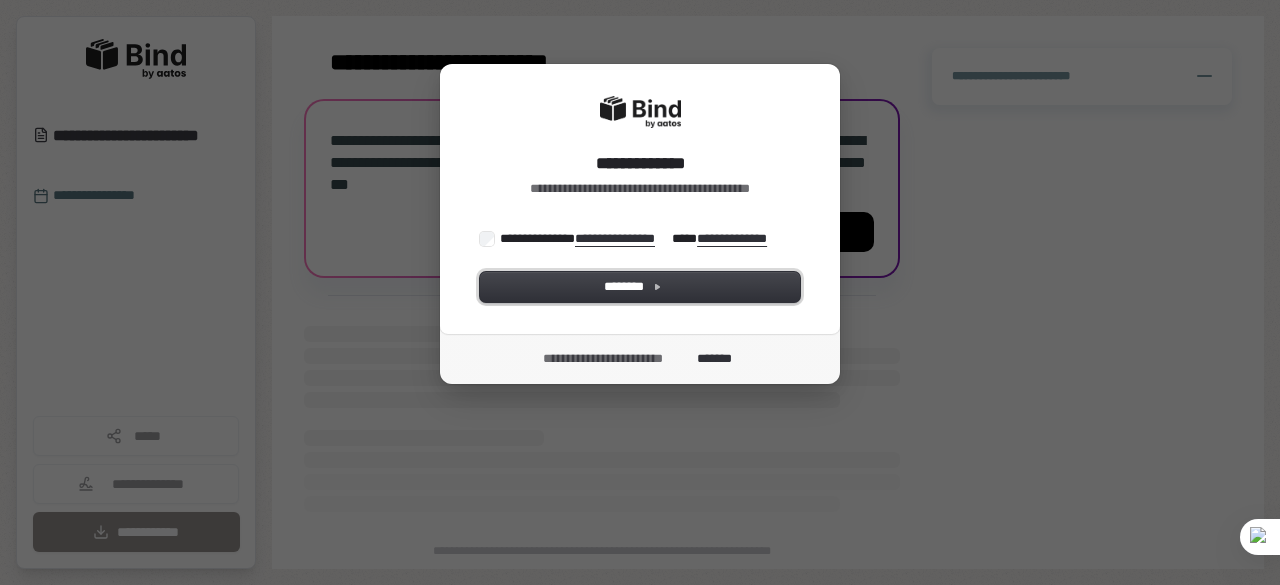 click on "********" at bounding box center [640, 287] 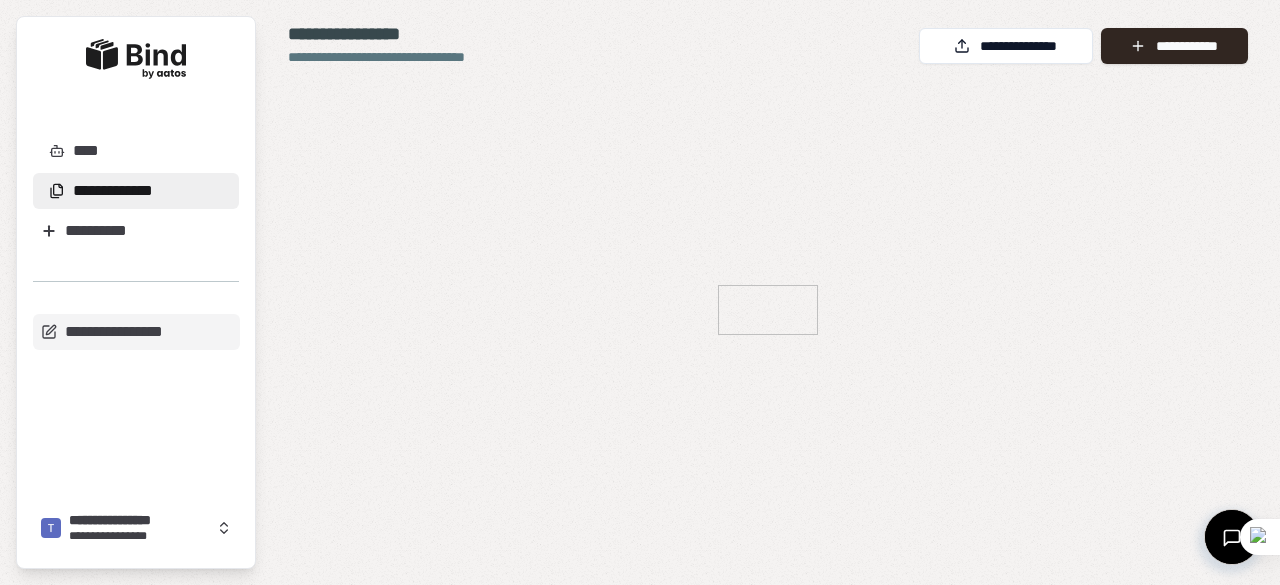 scroll, scrollTop: 0, scrollLeft: 0, axis: both 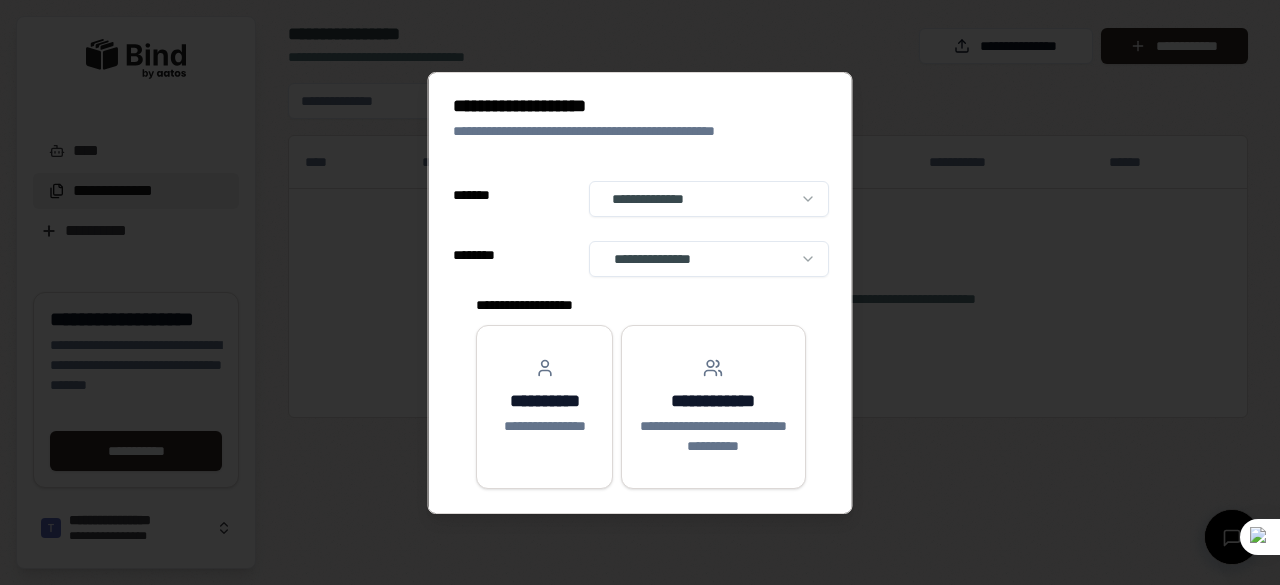 select on "**" 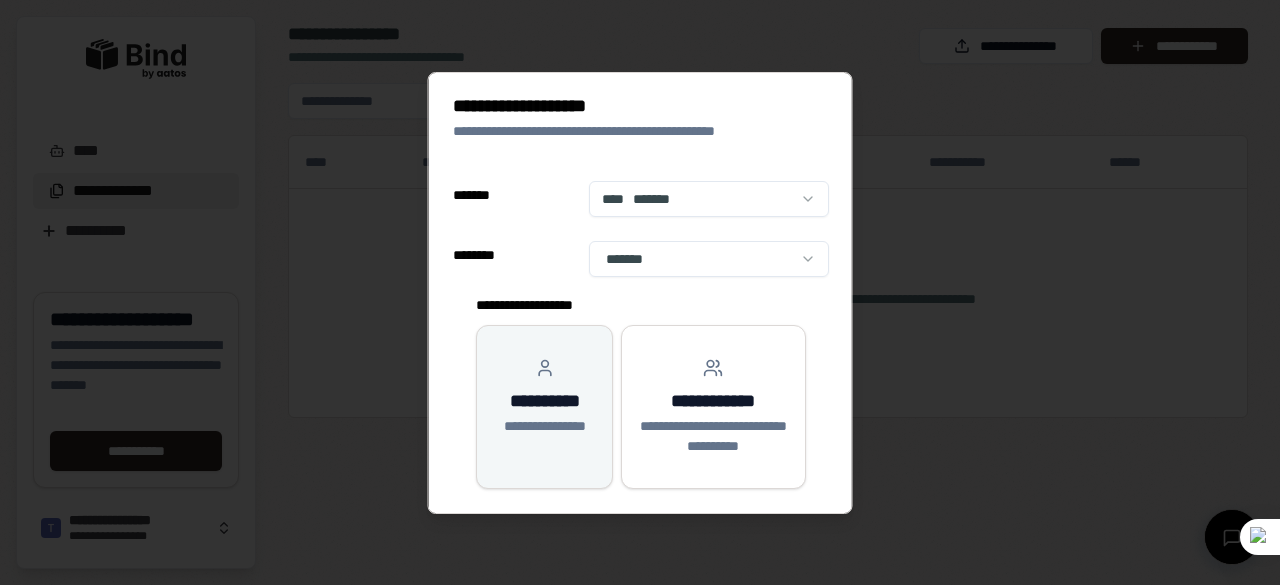 click on "**********" at bounding box center [544, 401] 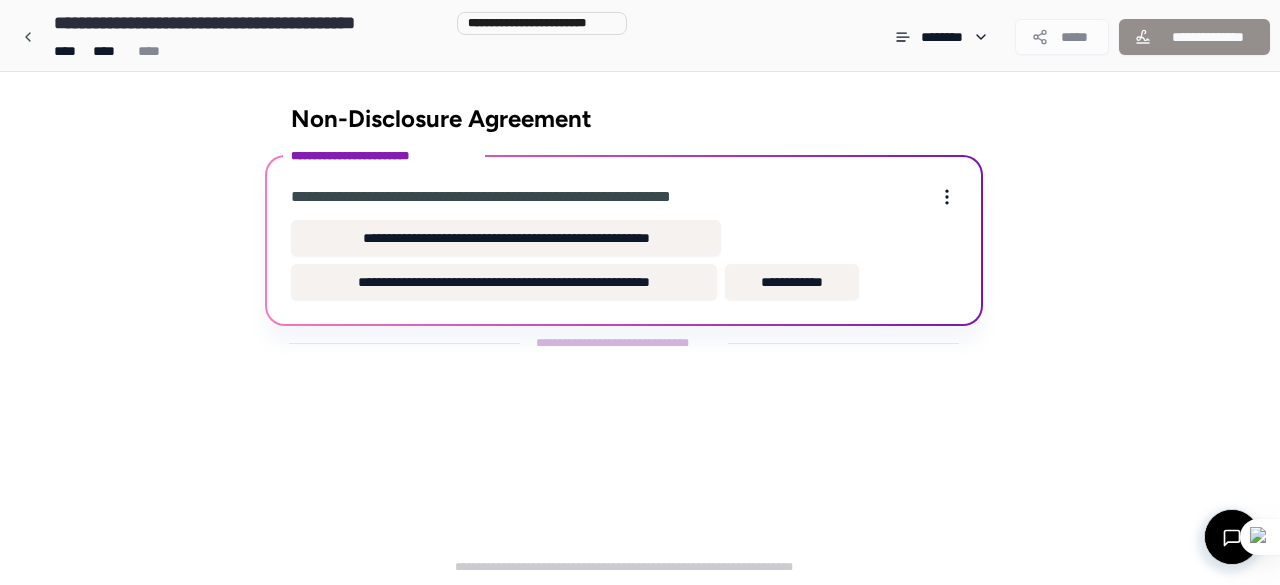 click on "**********" at bounding box center [530, 197] 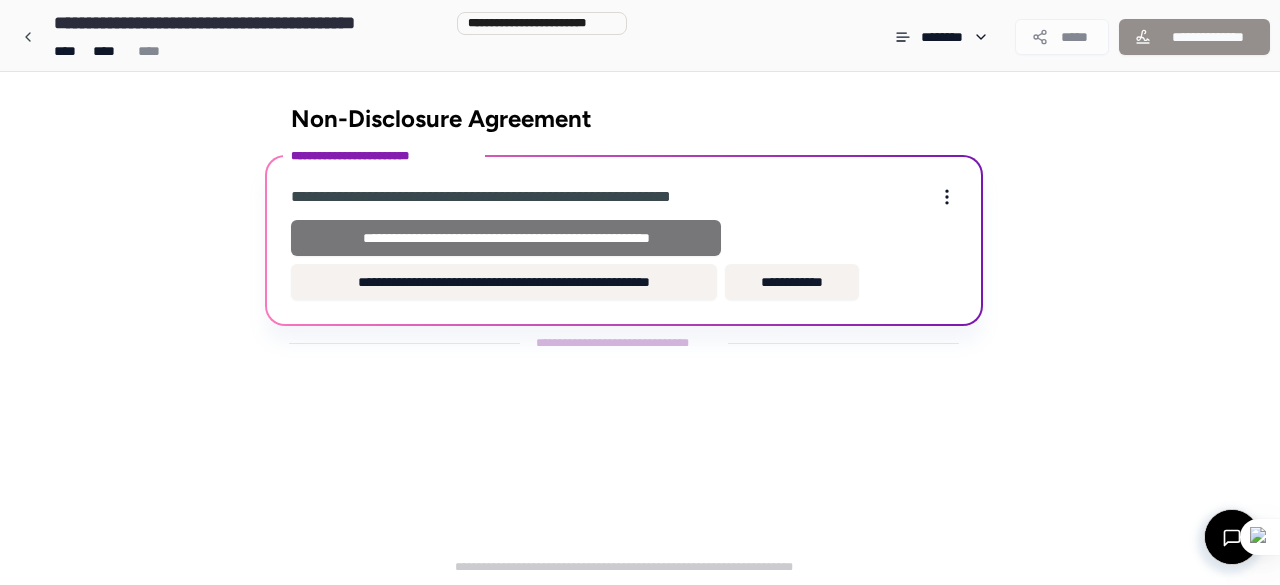 click on "**********" at bounding box center [506, 238] 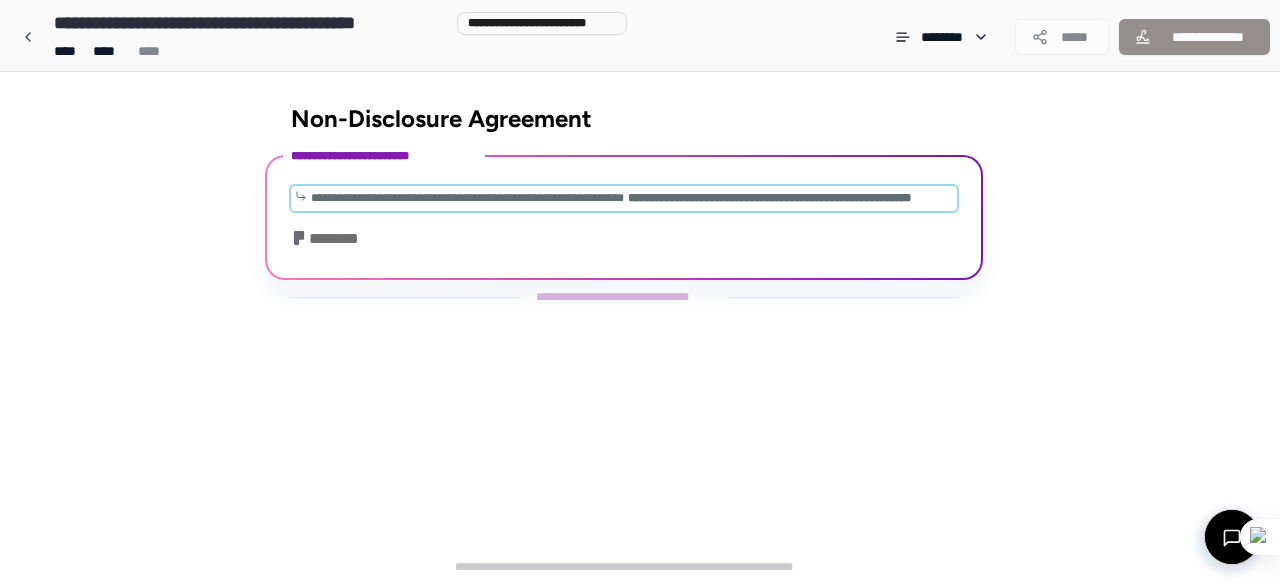 click on "**********" at bounding box center [467, 198] 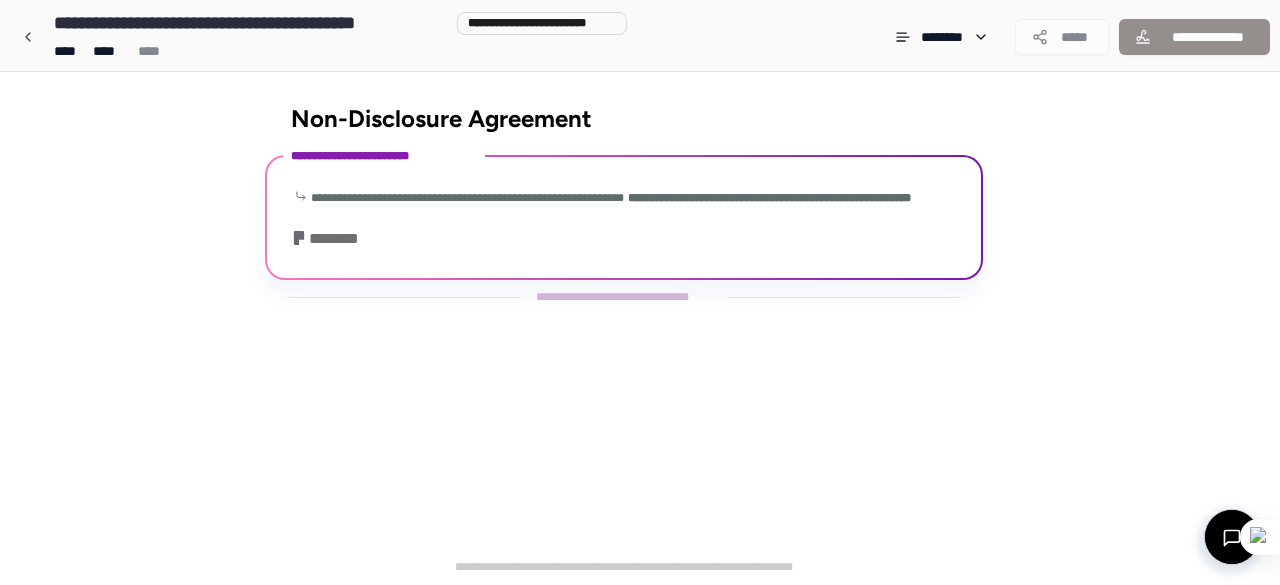 click on "**********" at bounding box center (624, 220) 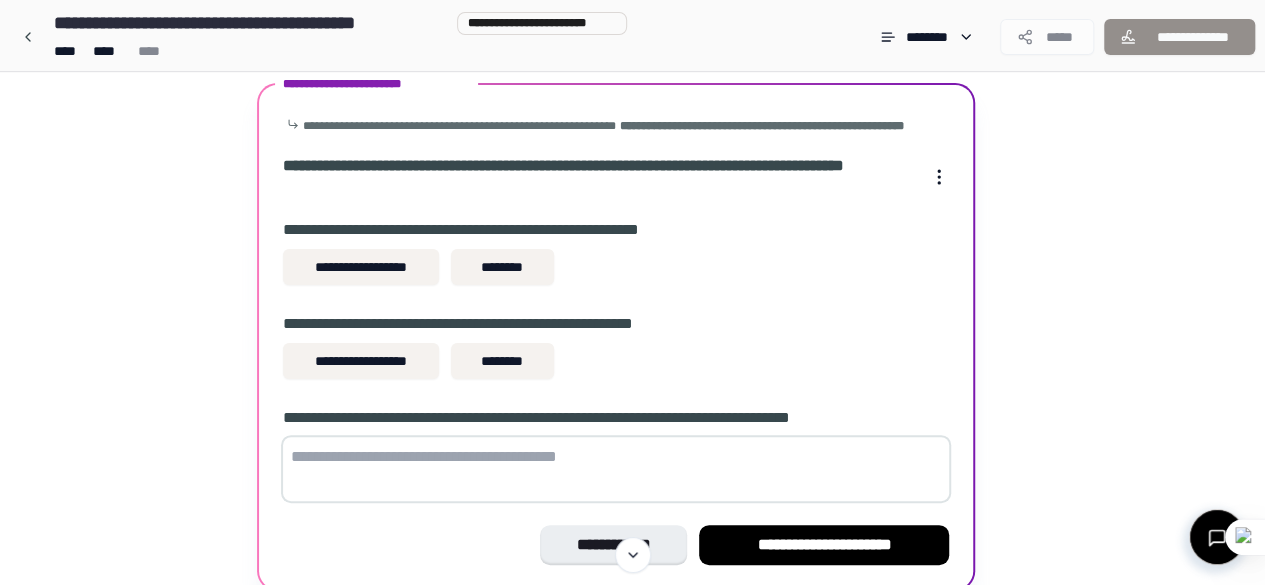 scroll, scrollTop: 72, scrollLeft: 0, axis: vertical 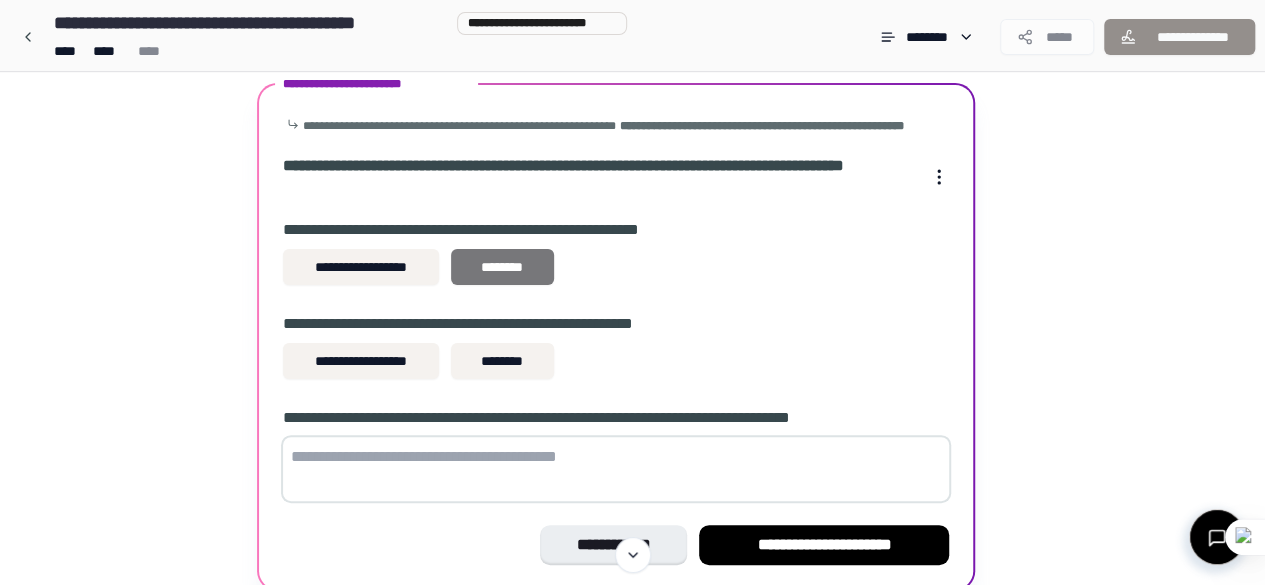 click on "********" at bounding box center [502, 267] 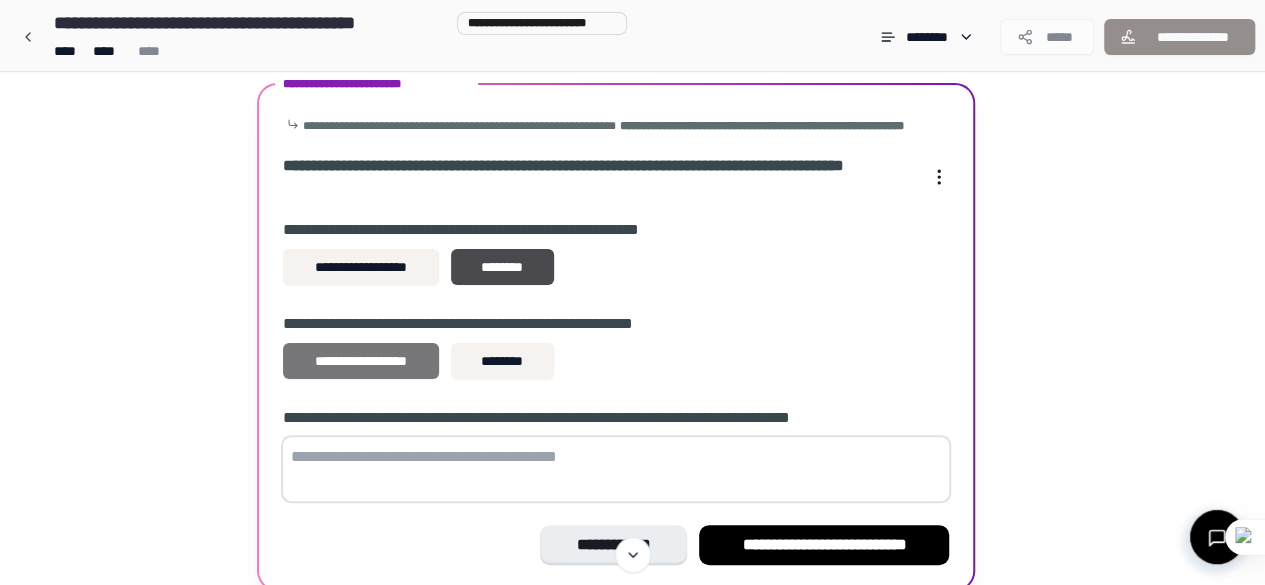click on "**********" at bounding box center (360, 361) 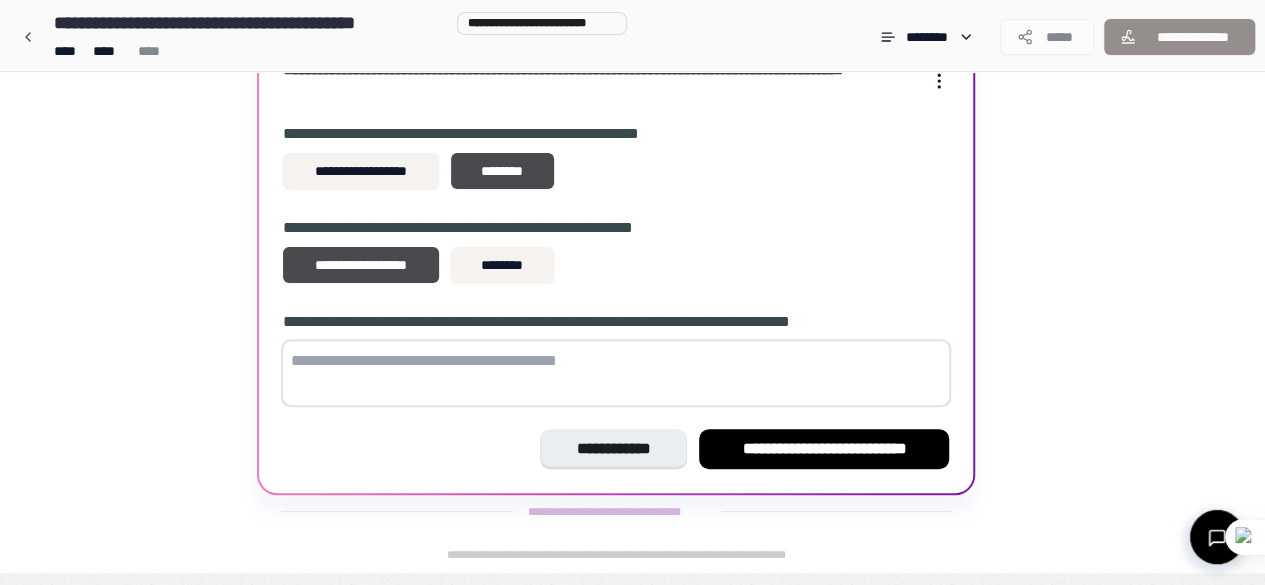scroll, scrollTop: 172, scrollLeft: 0, axis: vertical 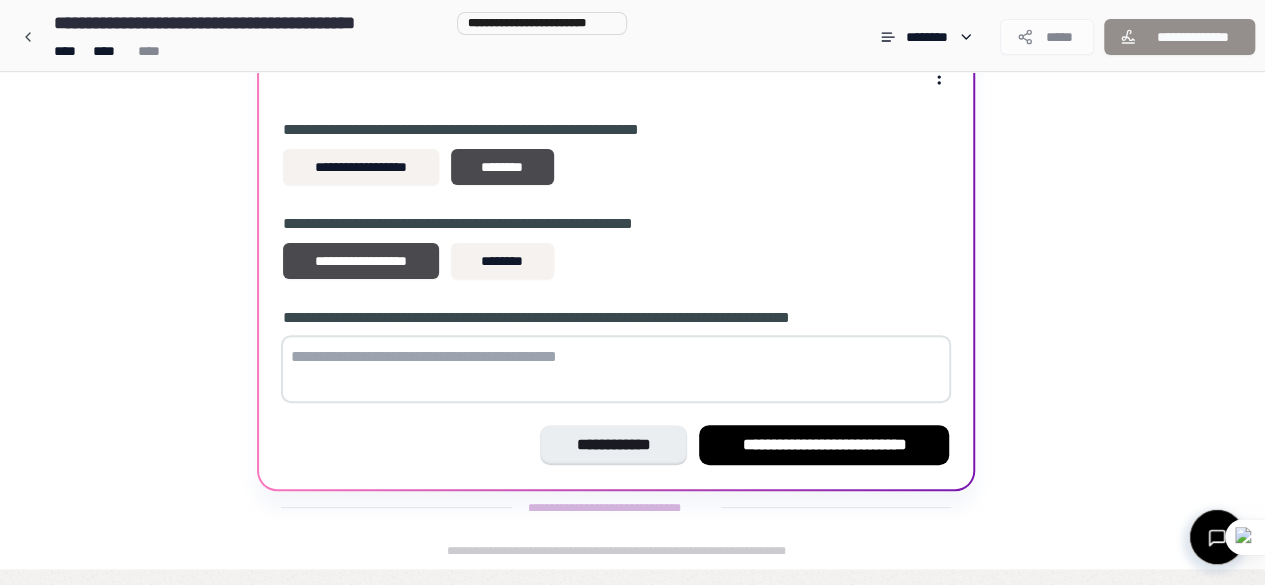 click at bounding box center [616, 369] 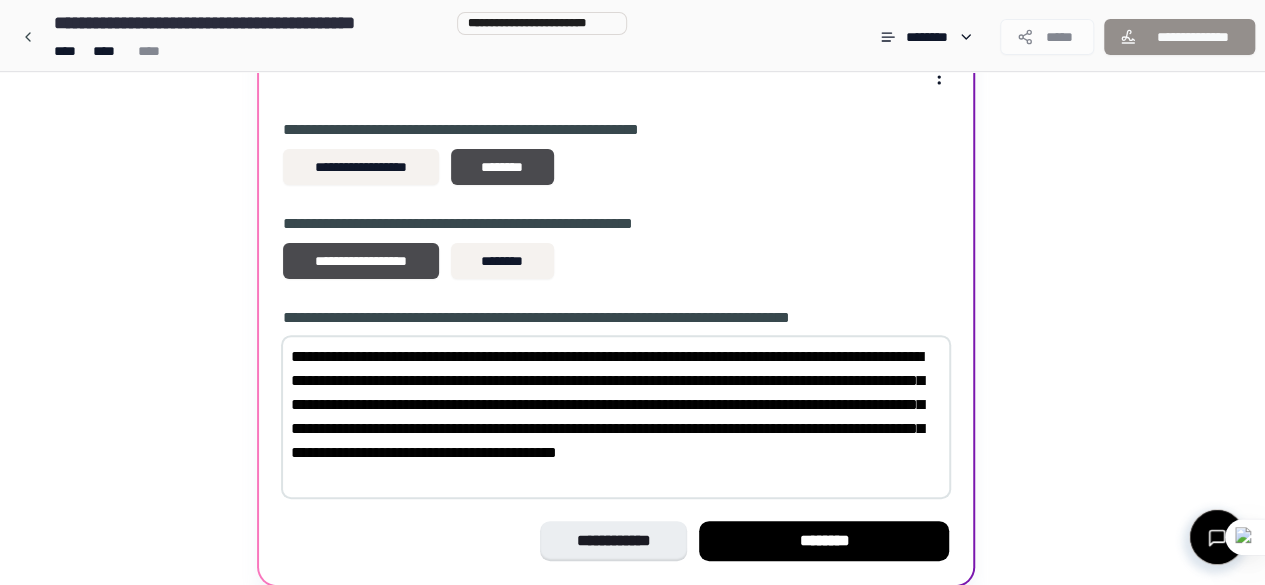 scroll, scrollTop: 268, scrollLeft: 0, axis: vertical 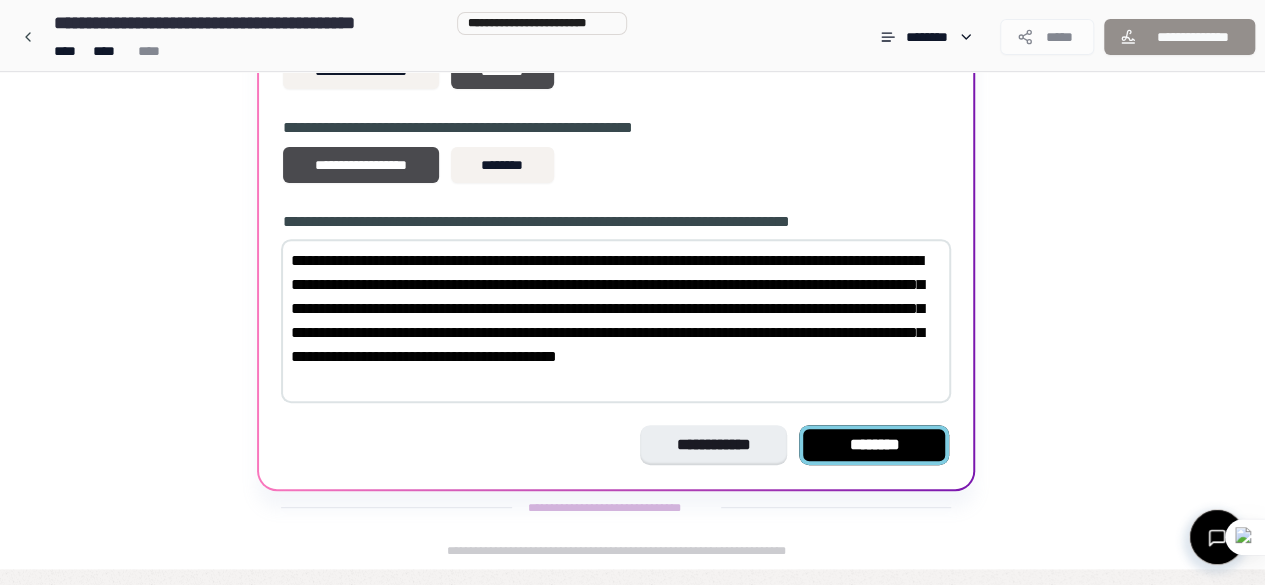 click on "********" at bounding box center [874, 445] 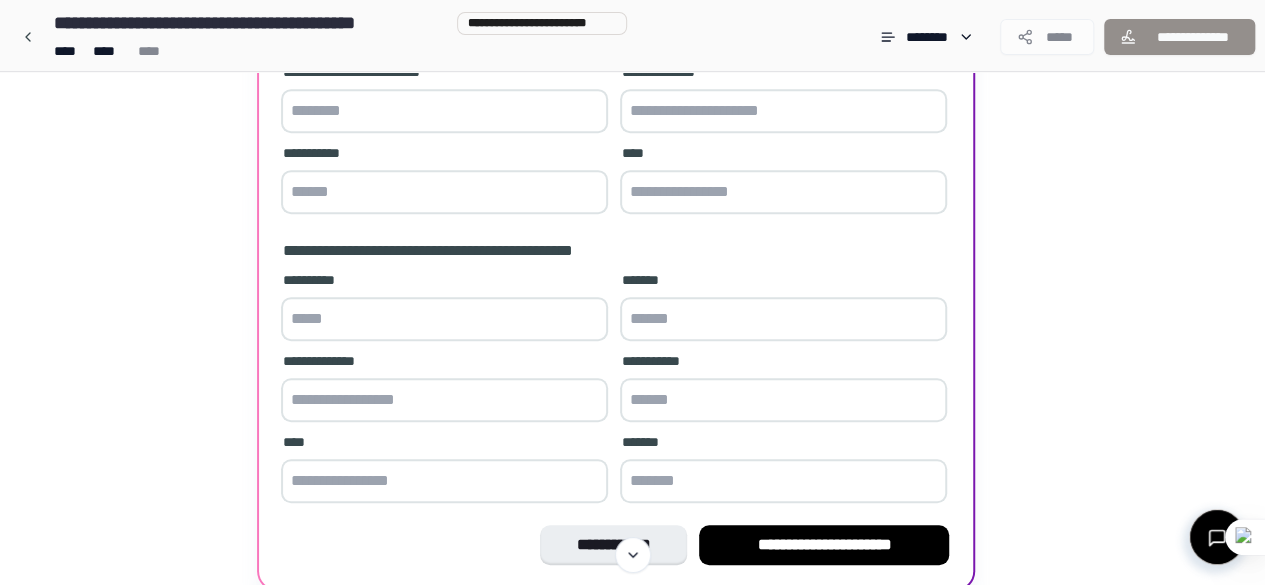scroll, scrollTop: 509, scrollLeft: 0, axis: vertical 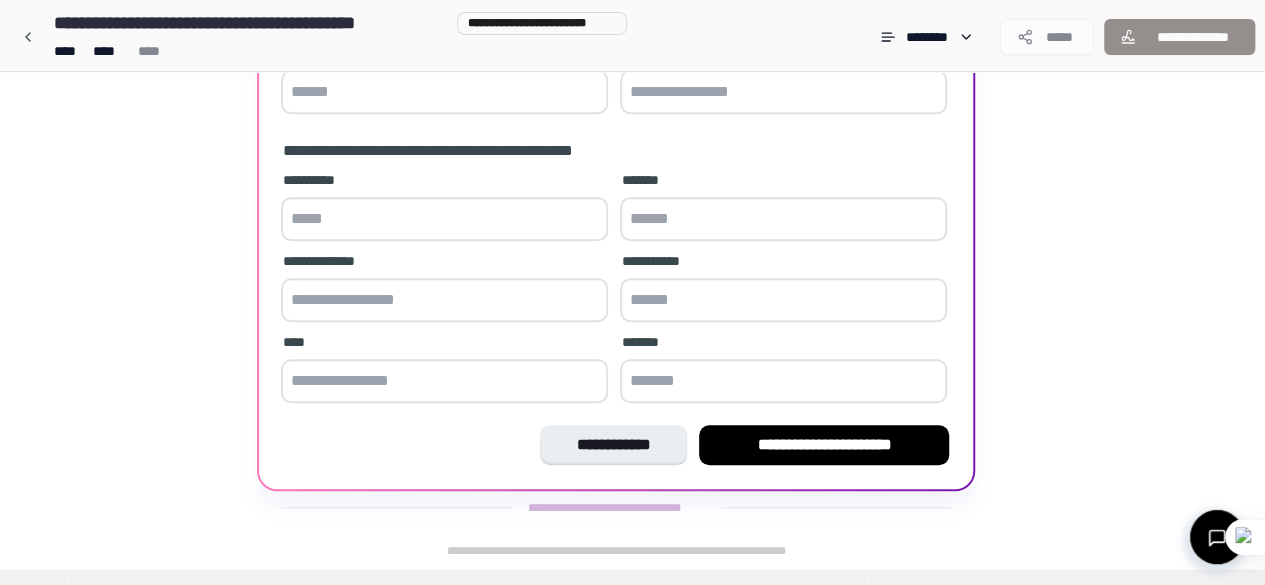 drag, startPoint x: 848, startPoint y: 465, endPoint x: 874, endPoint y: 492, distance: 37.48333 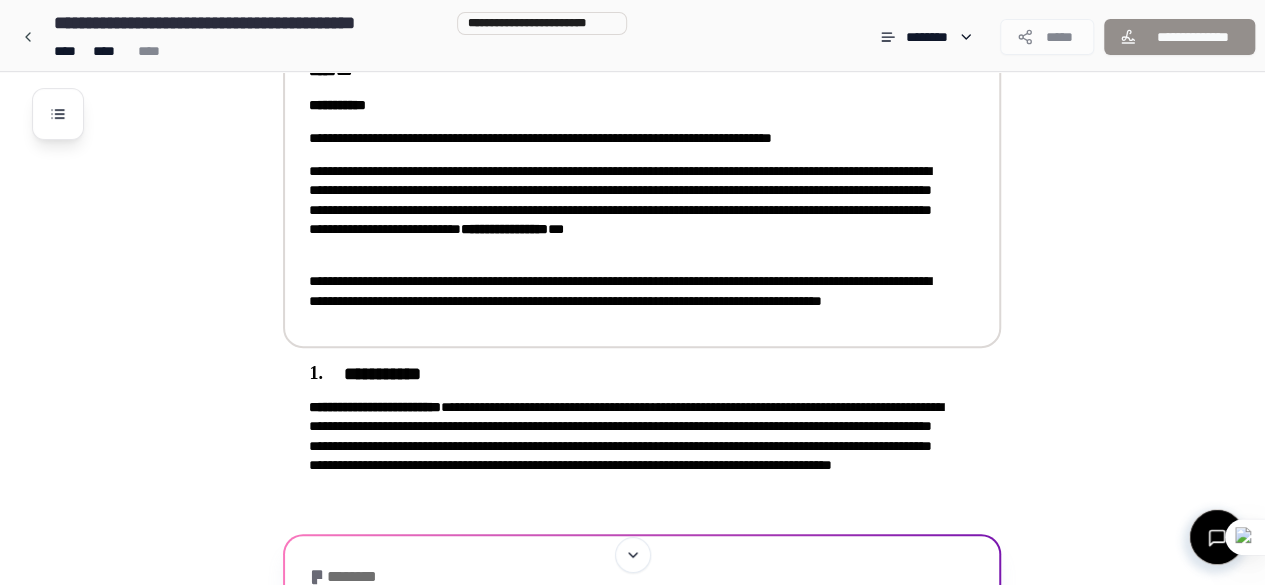 scroll, scrollTop: 99, scrollLeft: 0, axis: vertical 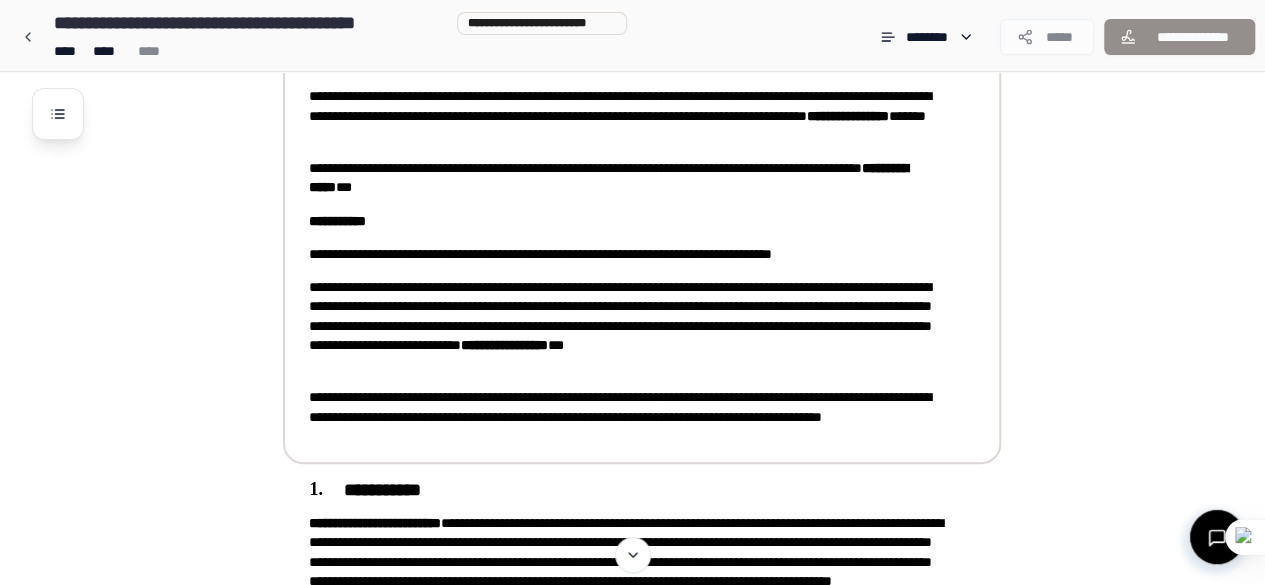 click on "**********" at bounding box center (628, 254) 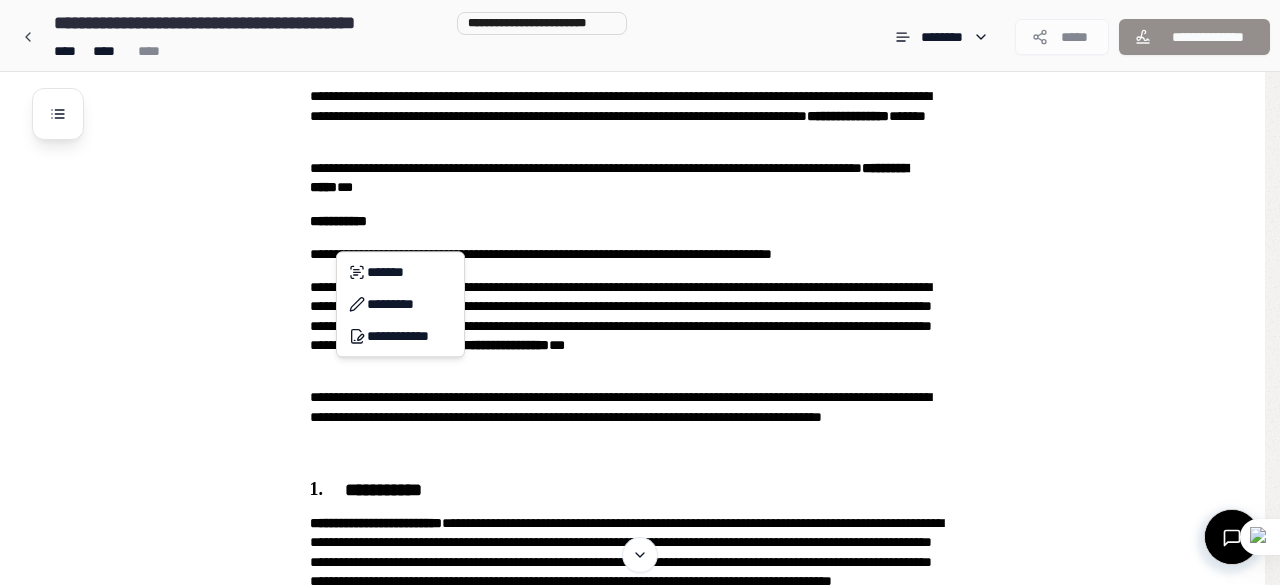 click on "**********" at bounding box center (640, 624) 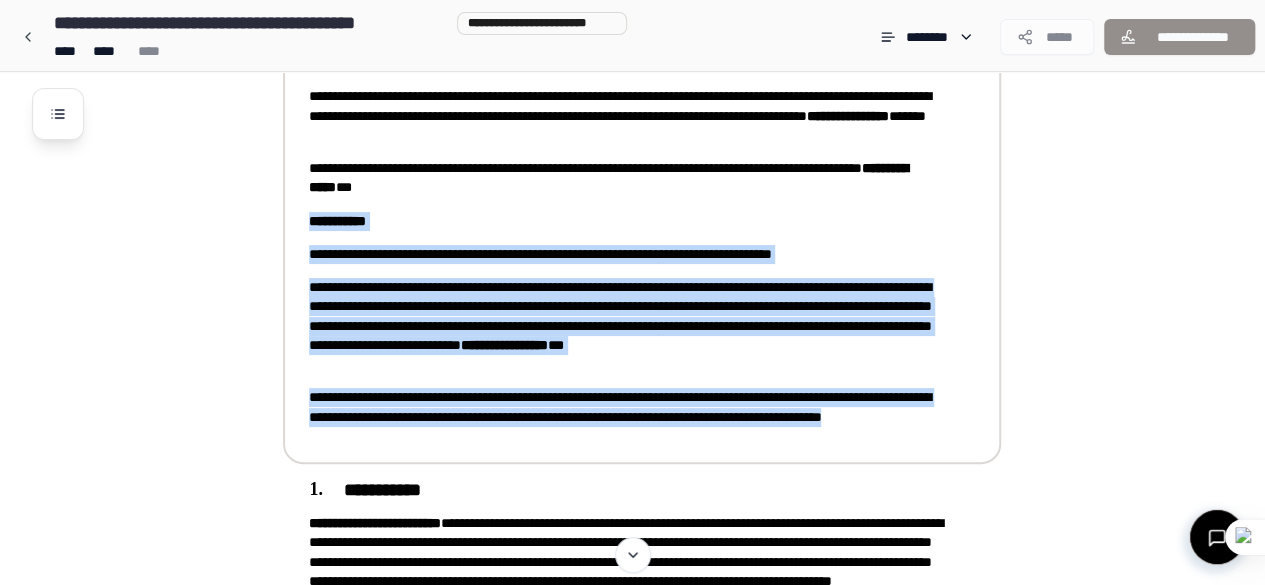 drag, startPoint x: 558, startPoint y: 441, endPoint x: 301, endPoint y: 229, distance: 333.15613 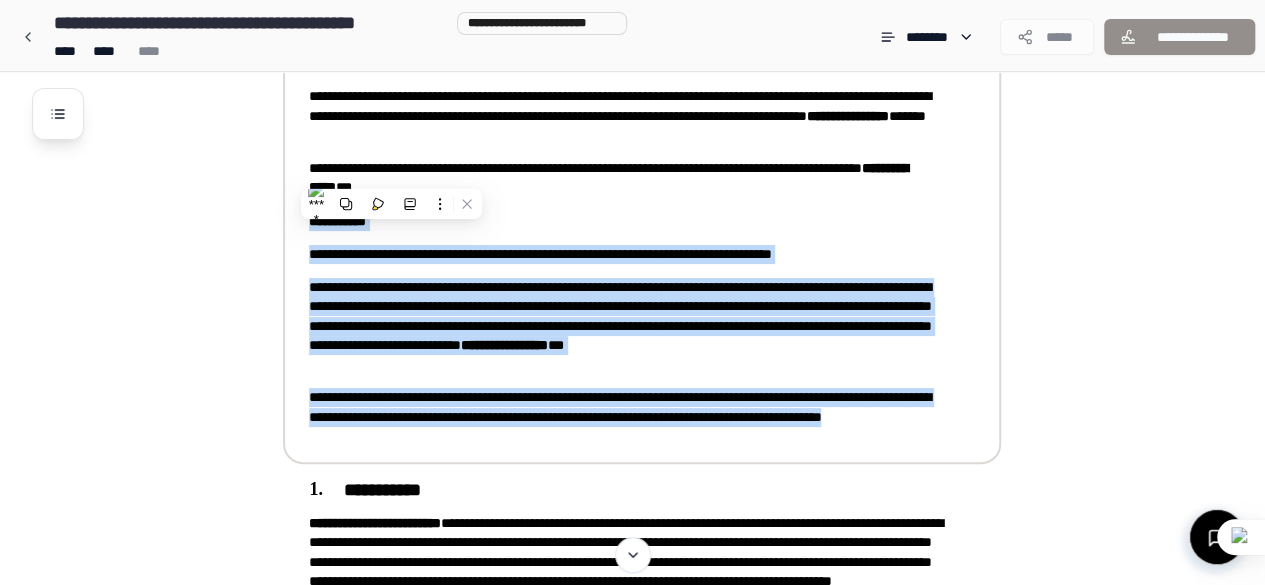 copy on "**********" 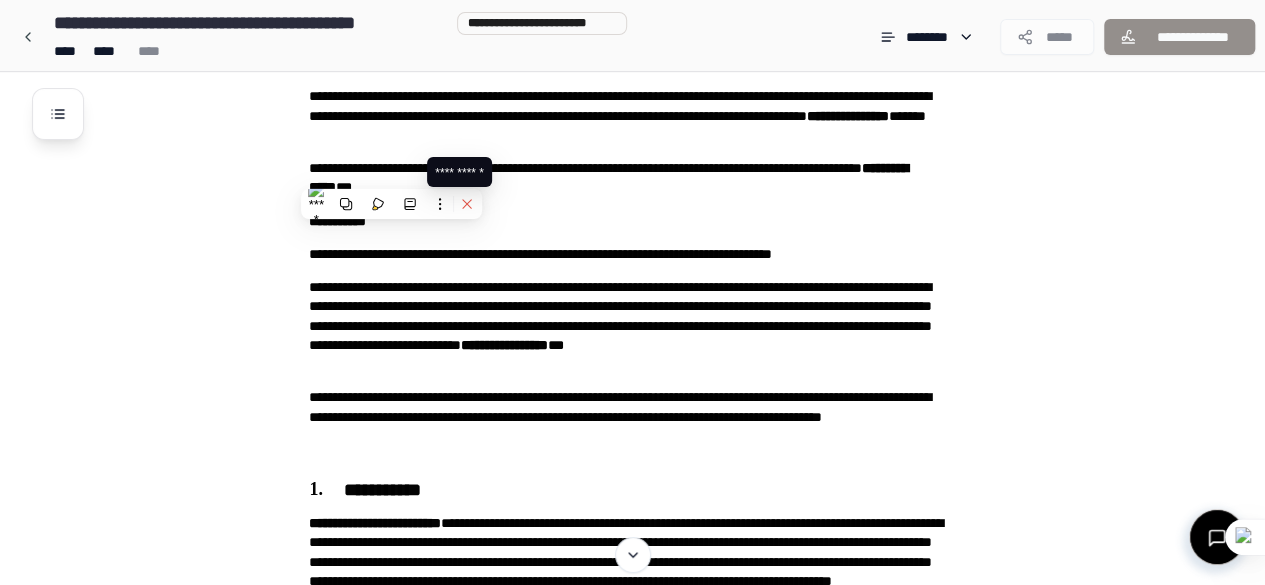 click 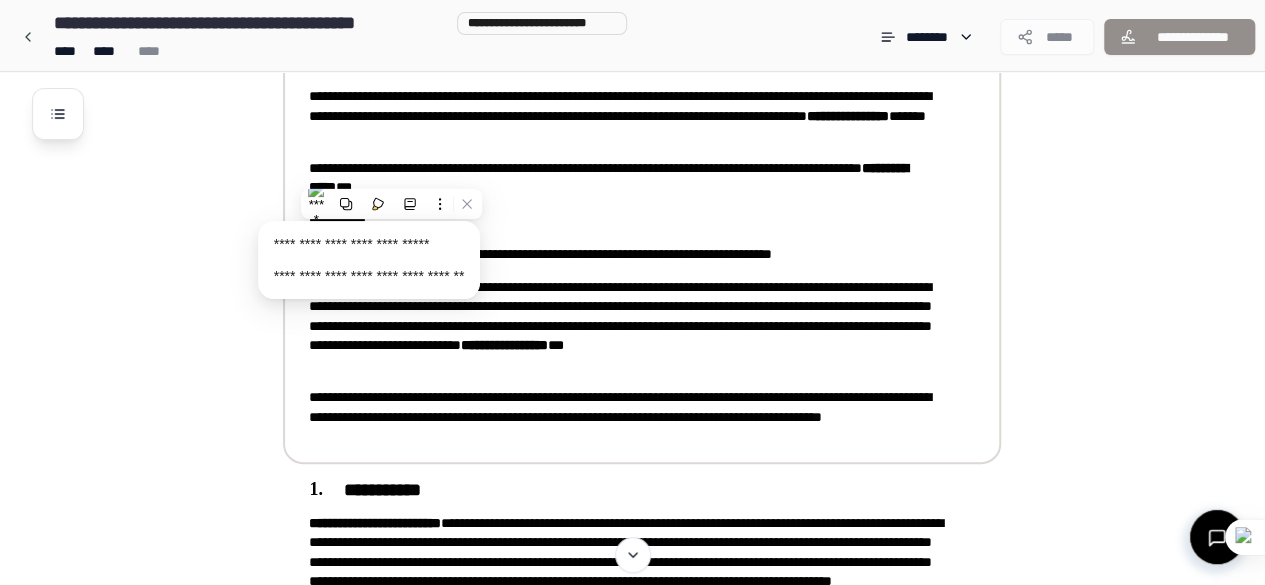 click on "**********" at bounding box center (658, 728) 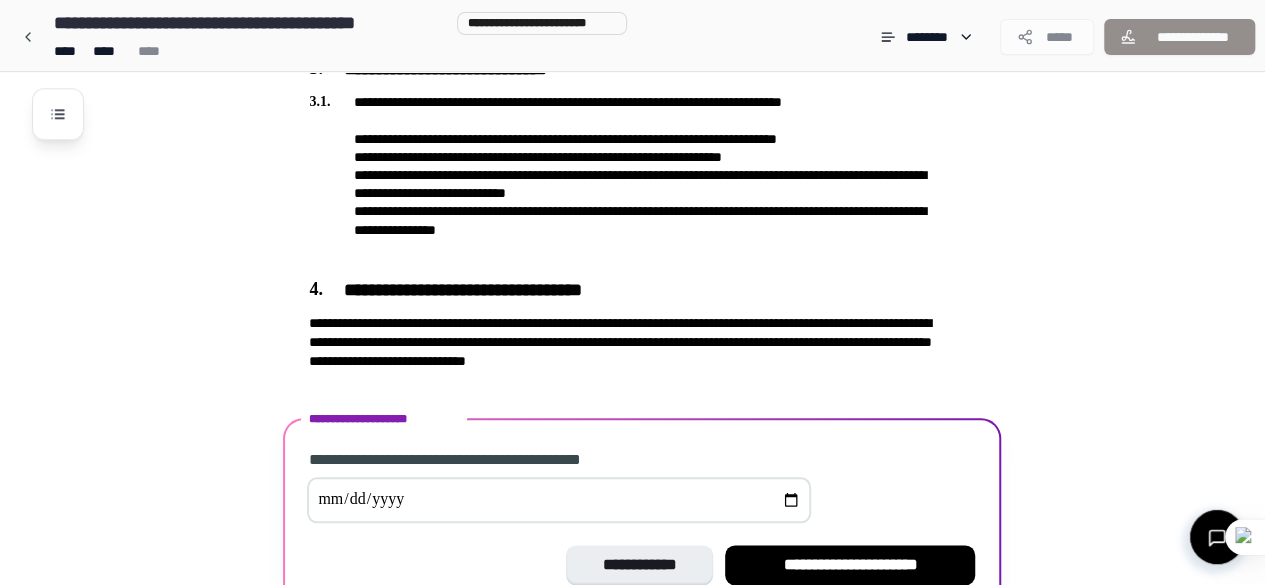 scroll, scrollTop: 997, scrollLeft: 0, axis: vertical 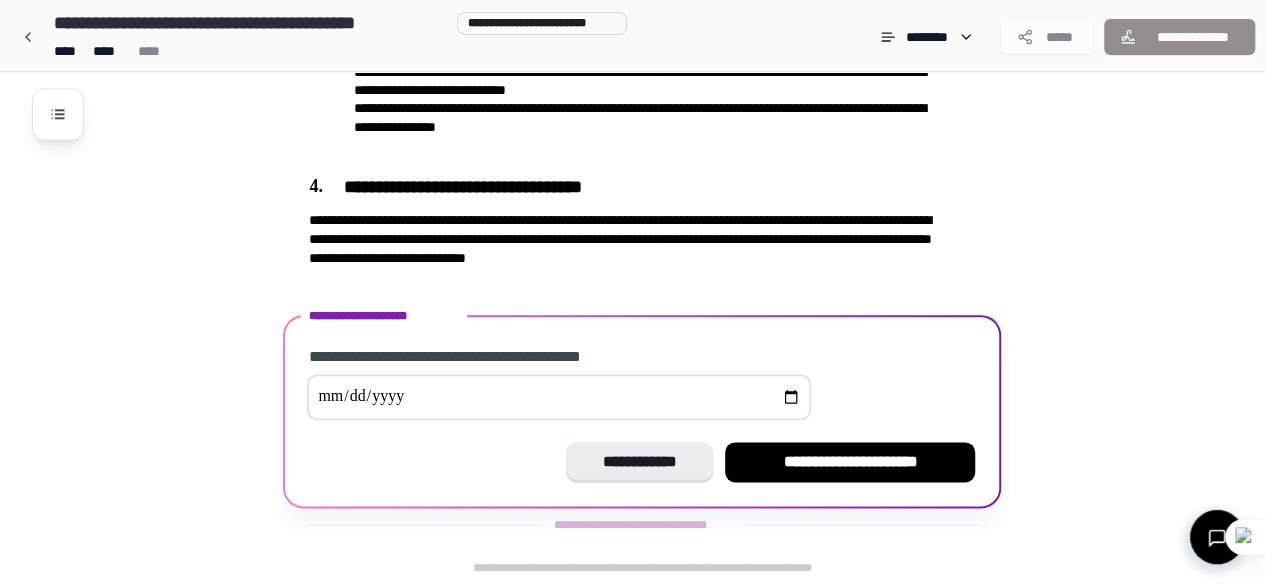 click at bounding box center (559, 397) 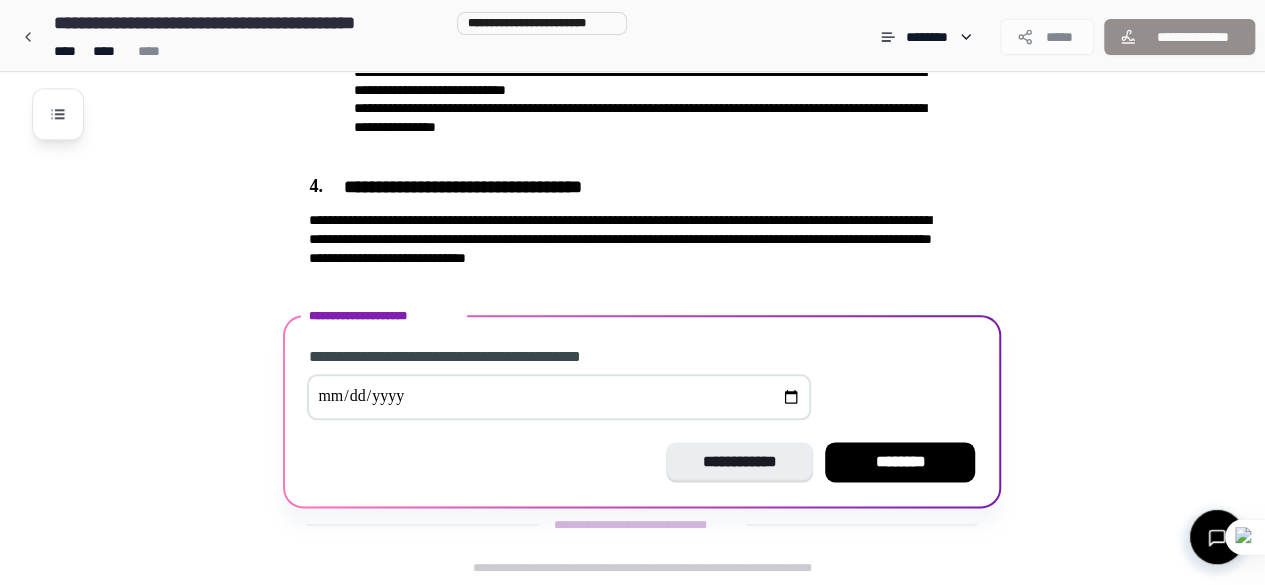 type on "**********" 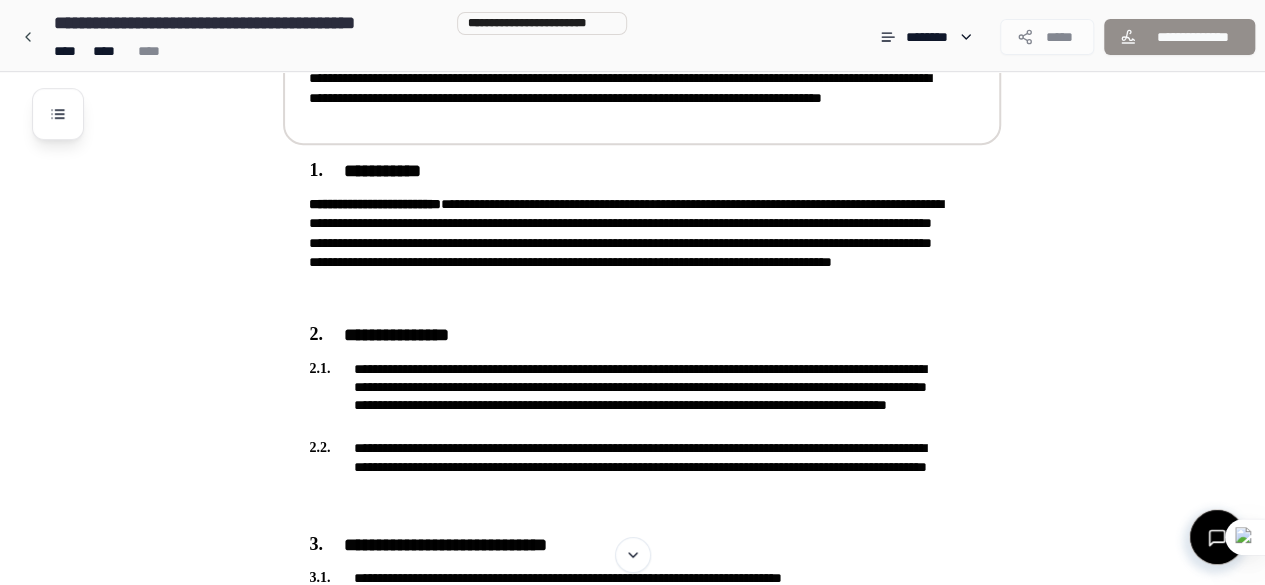 scroll, scrollTop: 428, scrollLeft: 0, axis: vertical 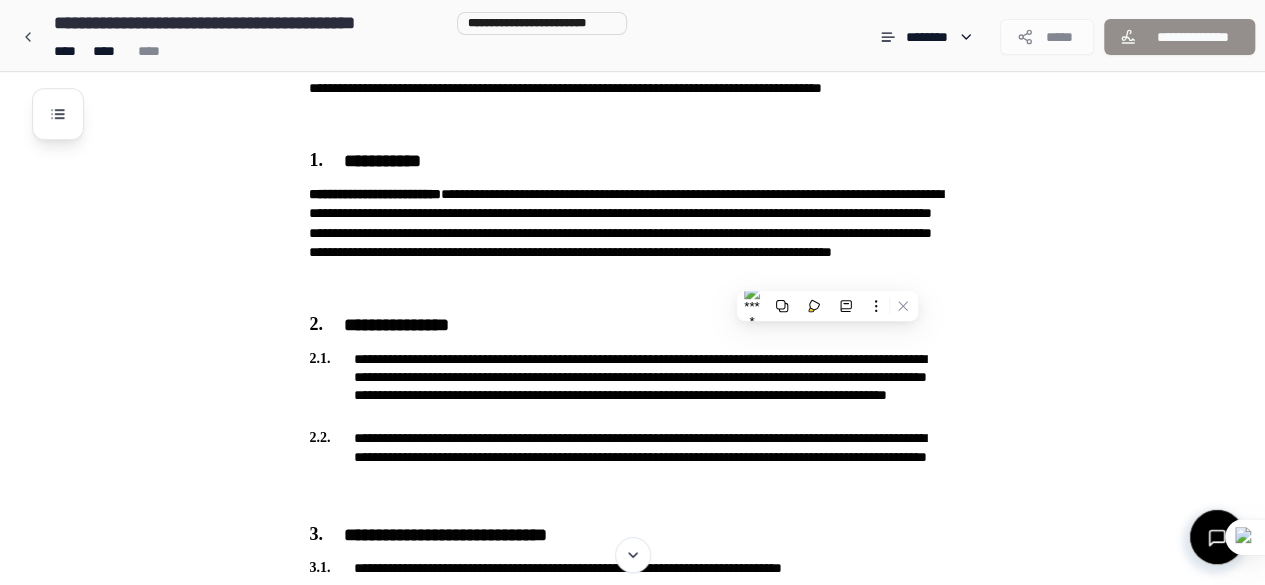 click on "**********" at bounding box center [658, 531] 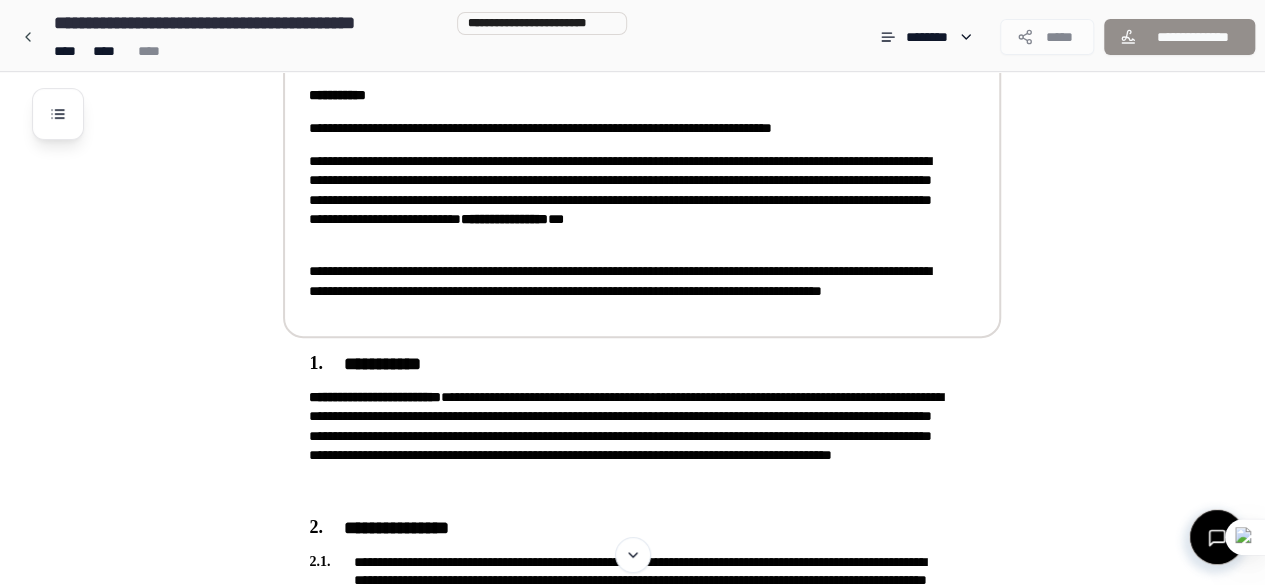 scroll, scrollTop: 228, scrollLeft: 0, axis: vertical 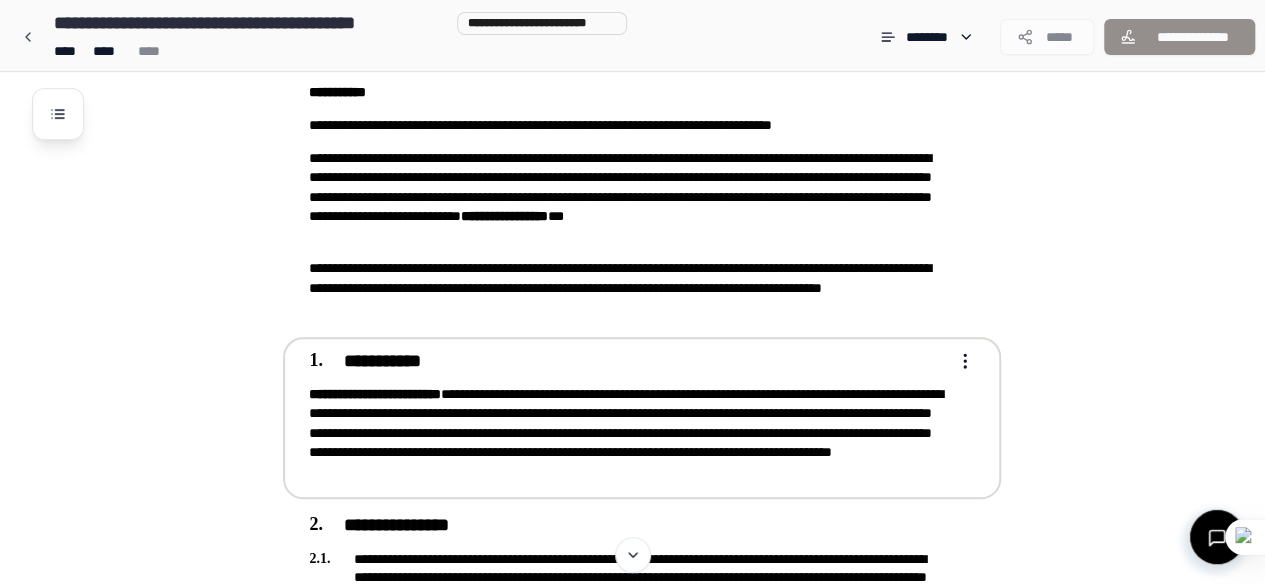 click on "**********" at bounding box center (628, 433) 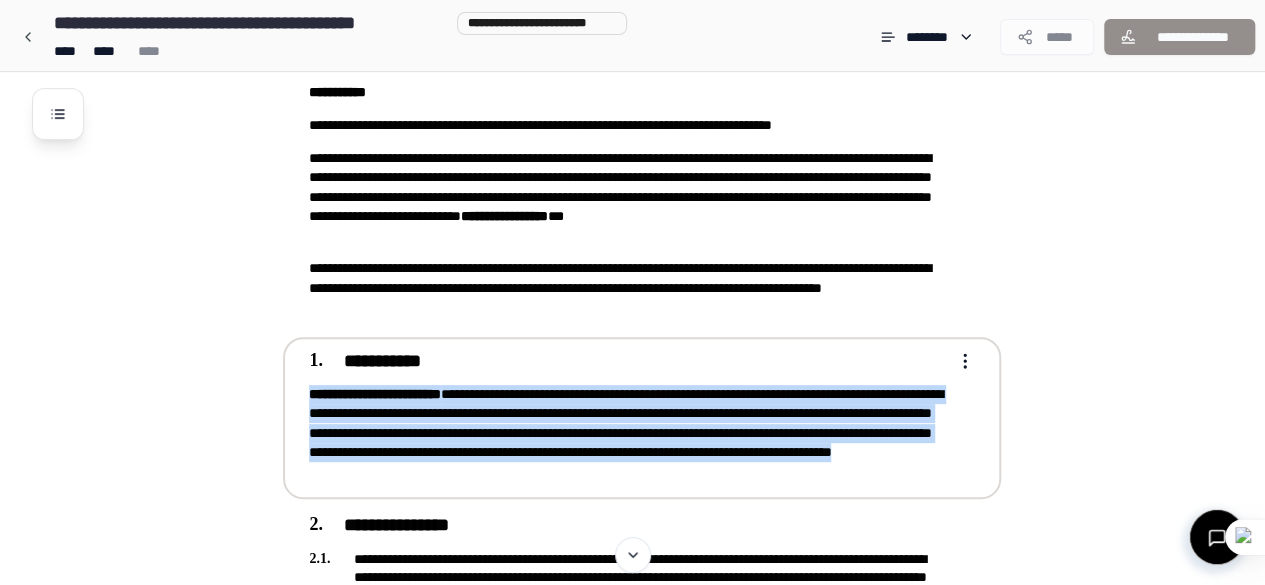 drag, startPoint x: 794, startPoint y: 462, endPoint x: 290, endPoint y: 390, distance: 509.11688 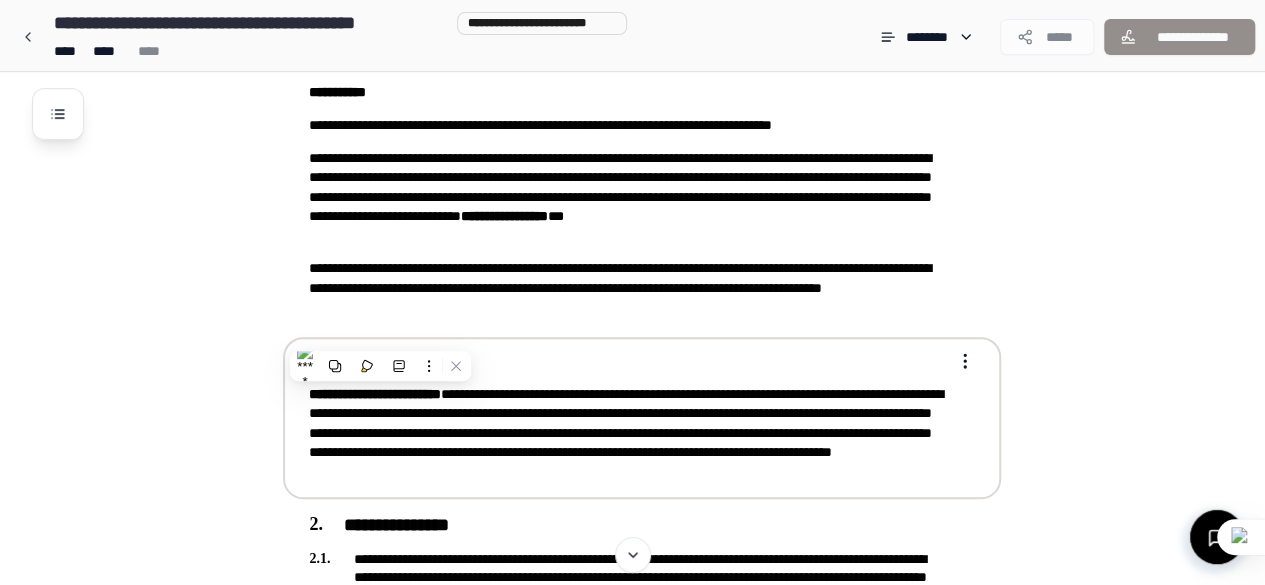 click on "**********" at bounding box center [642, 418] 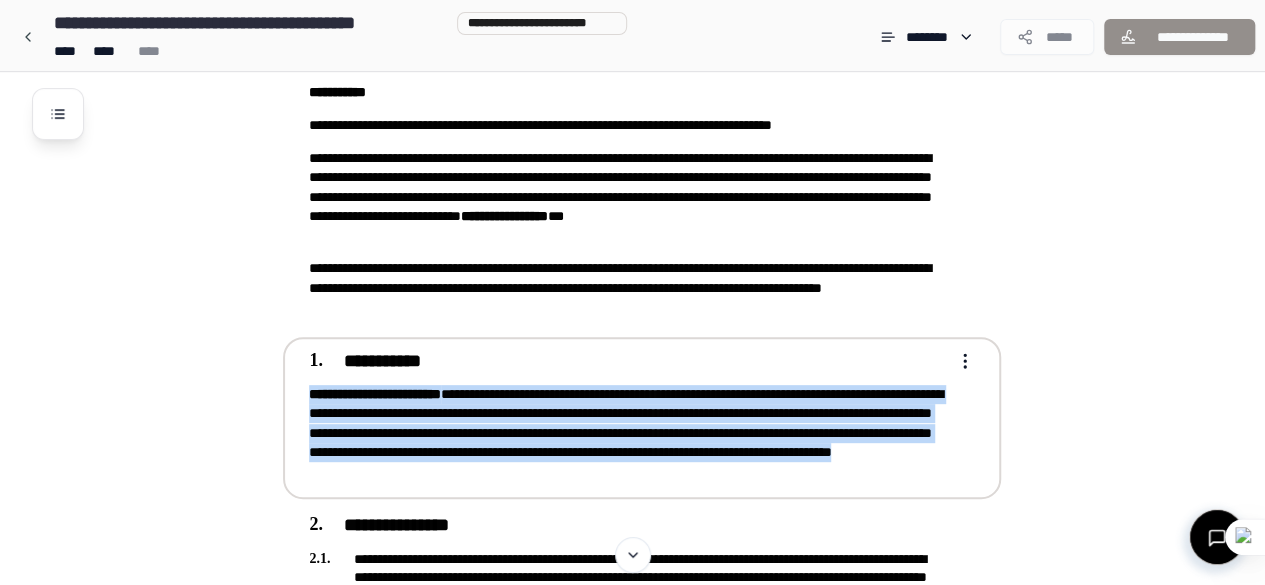 drag, startPoint x: 306, startPoint y: 389, endPoint x: 810, endPoint y: 466, distance: 509.84802 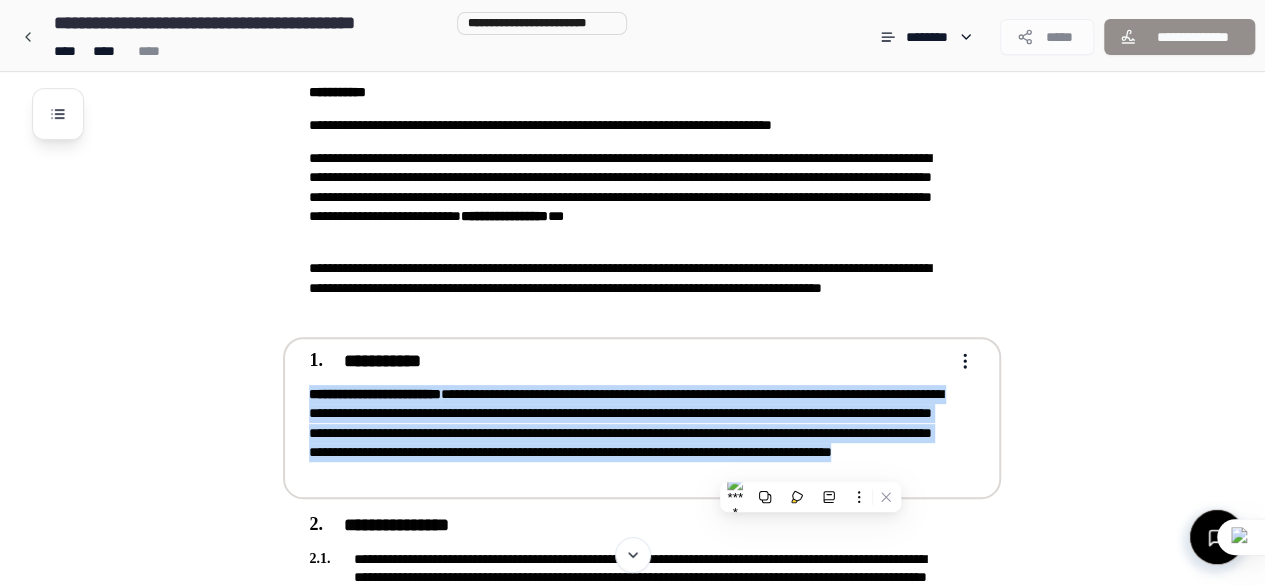 copy on "**********" 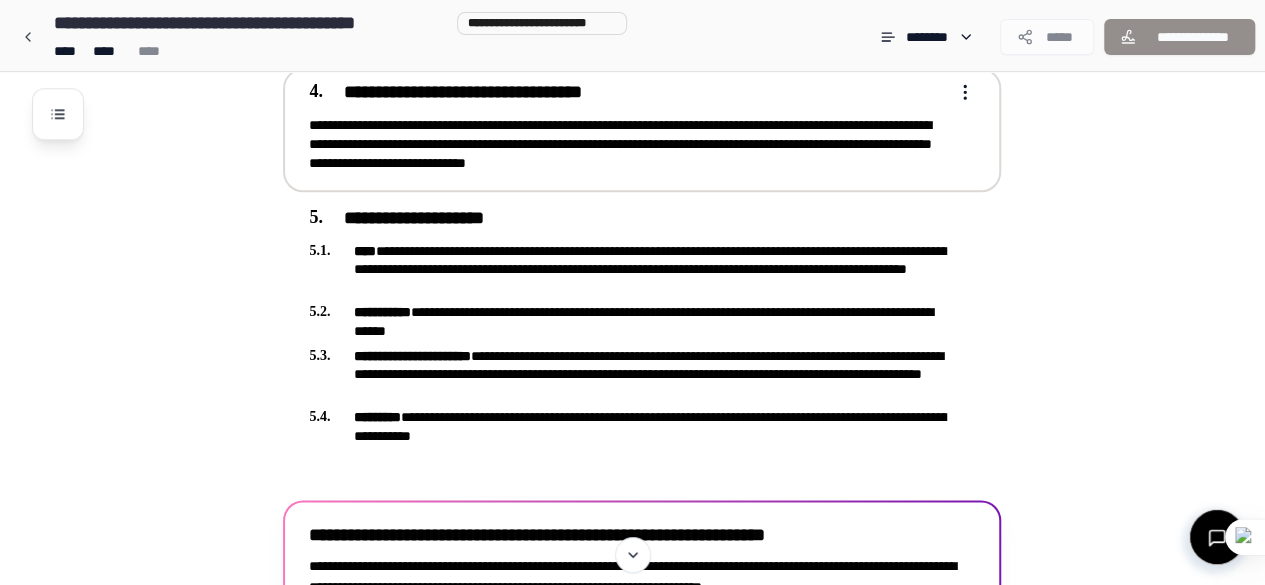 scroll, scrollTop: 1260, scrollLeft: 0, axis: vertical 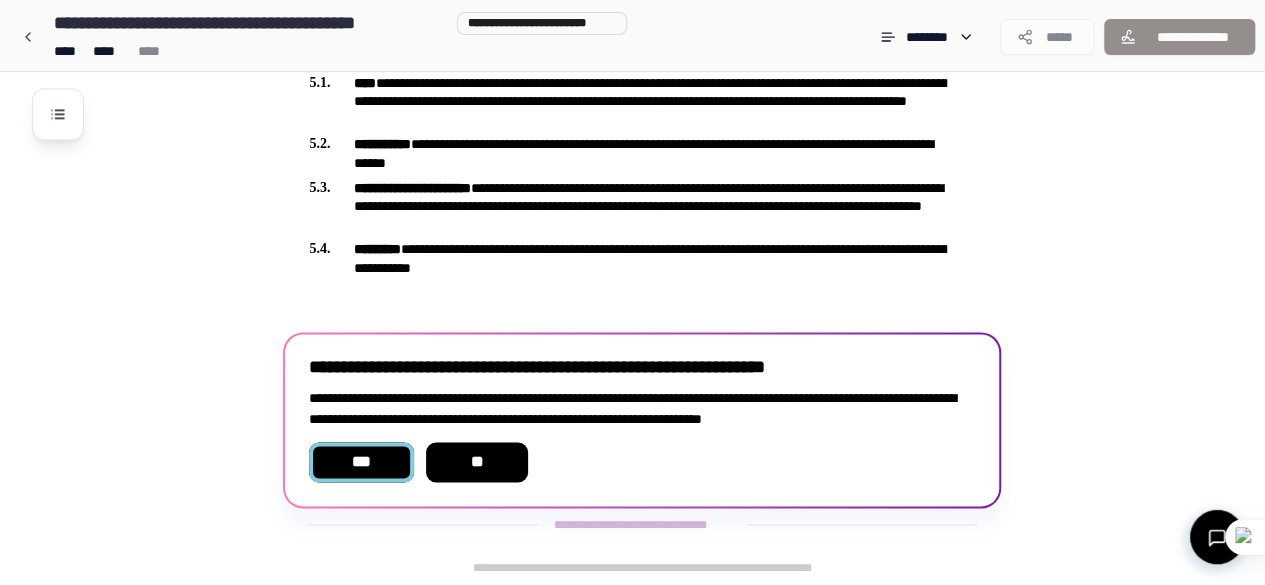 click on "***" at bounding box center [361, 462] 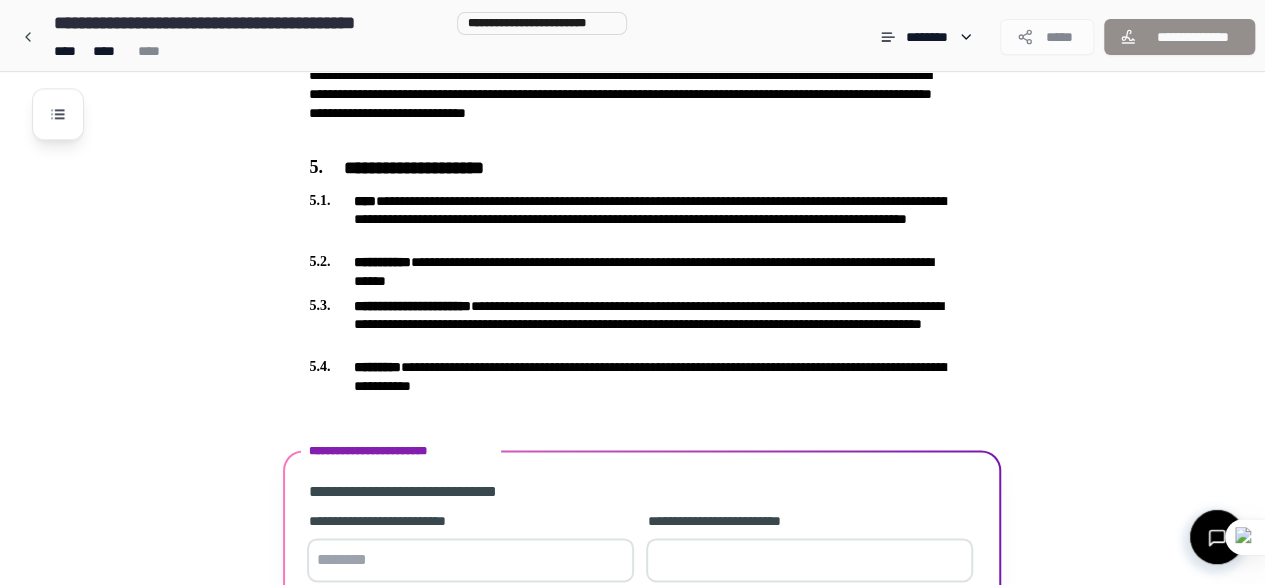 scroll, scrollTop: 1304, scrollLeft: 0, axis: vertical 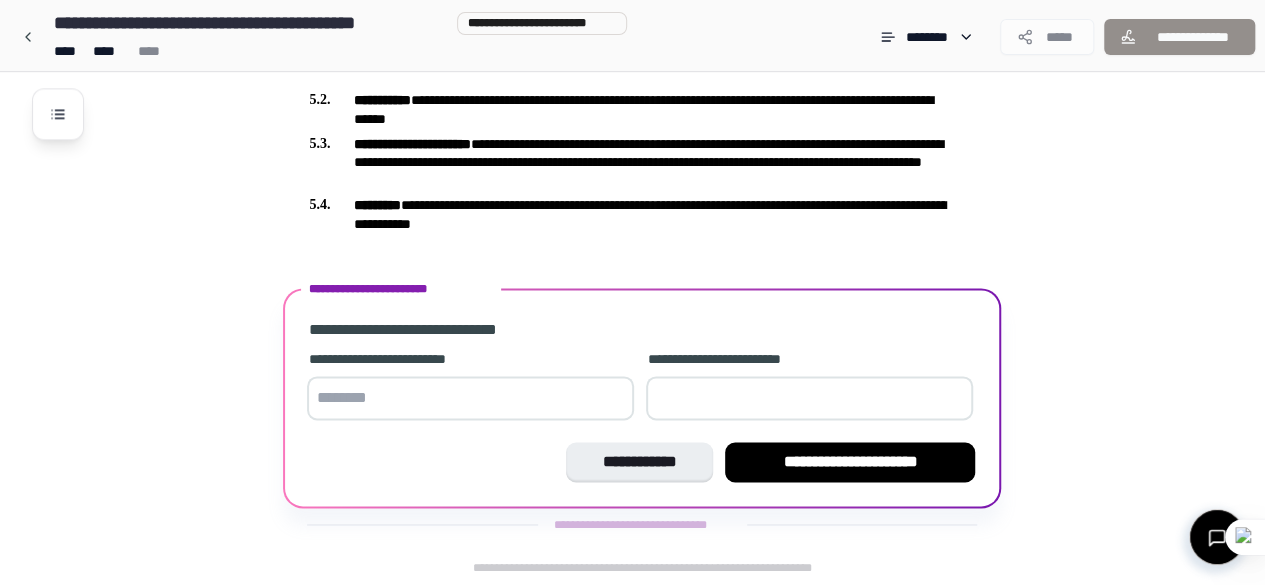 click on "**********" at bounding box center [642, 289] 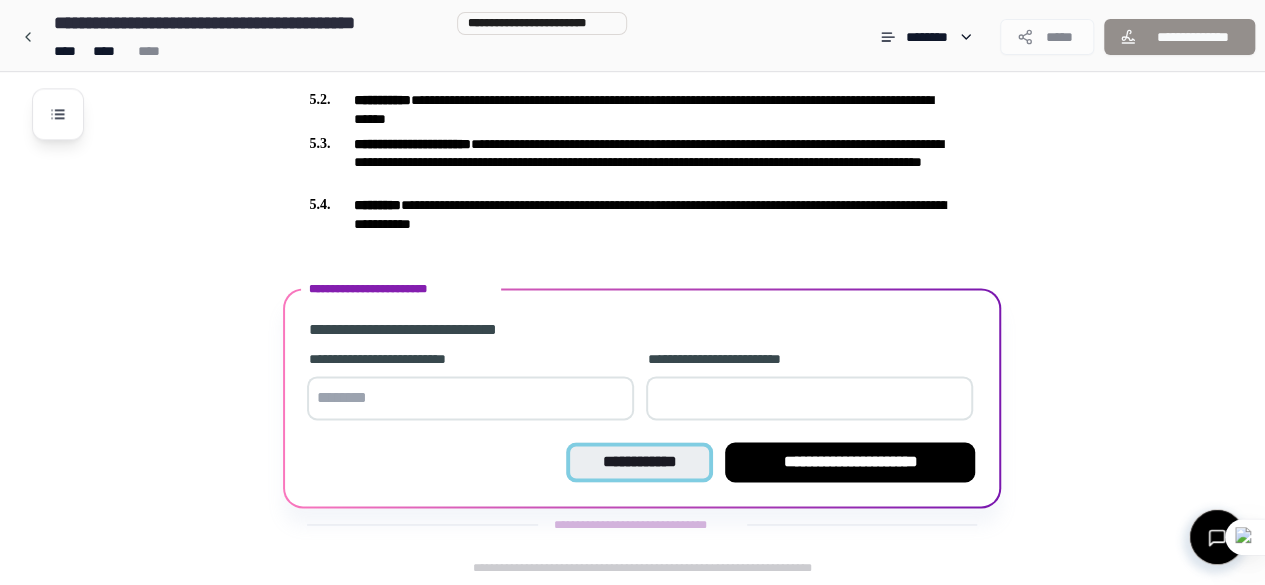 click on "**********" at bounding box center (639, 462) 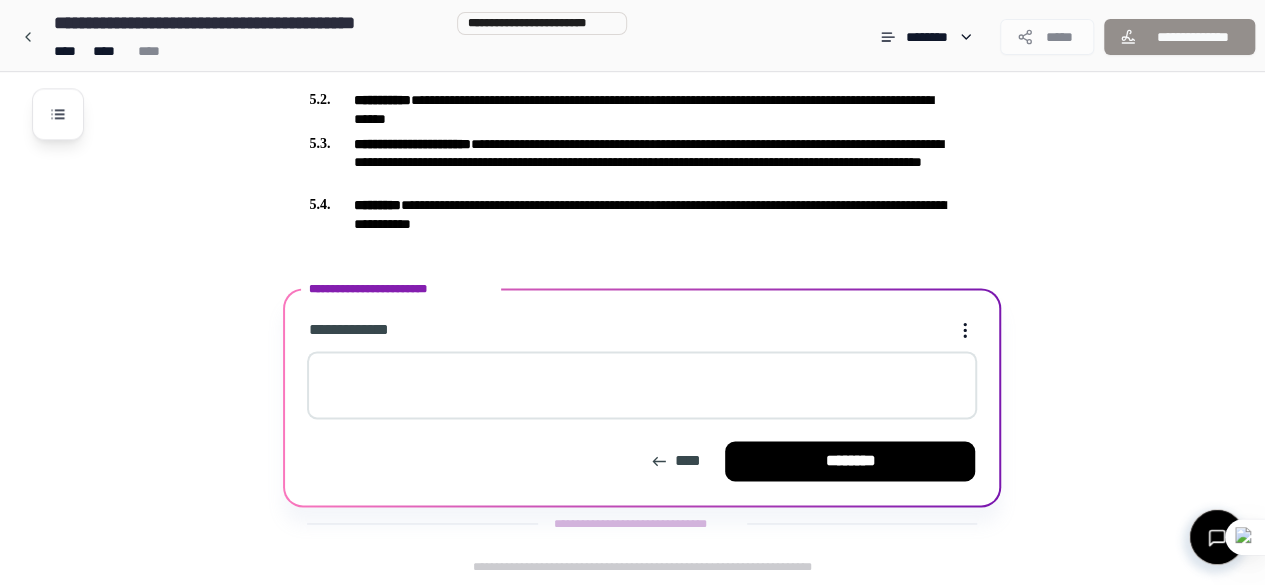 scroll, scrollTop: 1303, scrollLeft: 0, axis: vertical 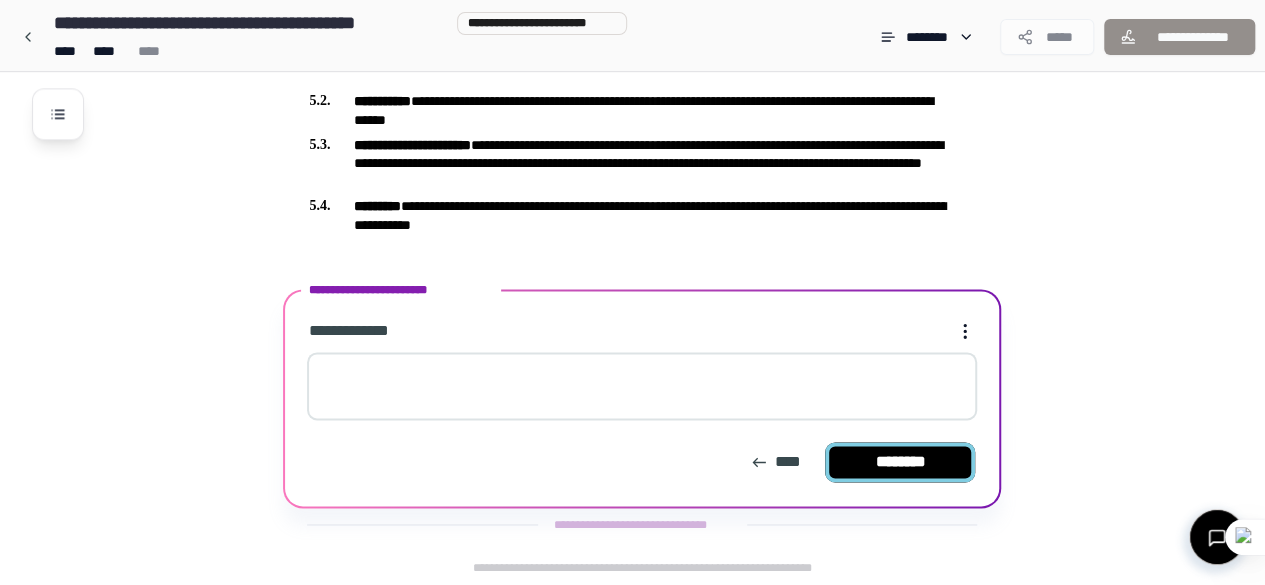 click on "********" at bounding box center (900, 462) 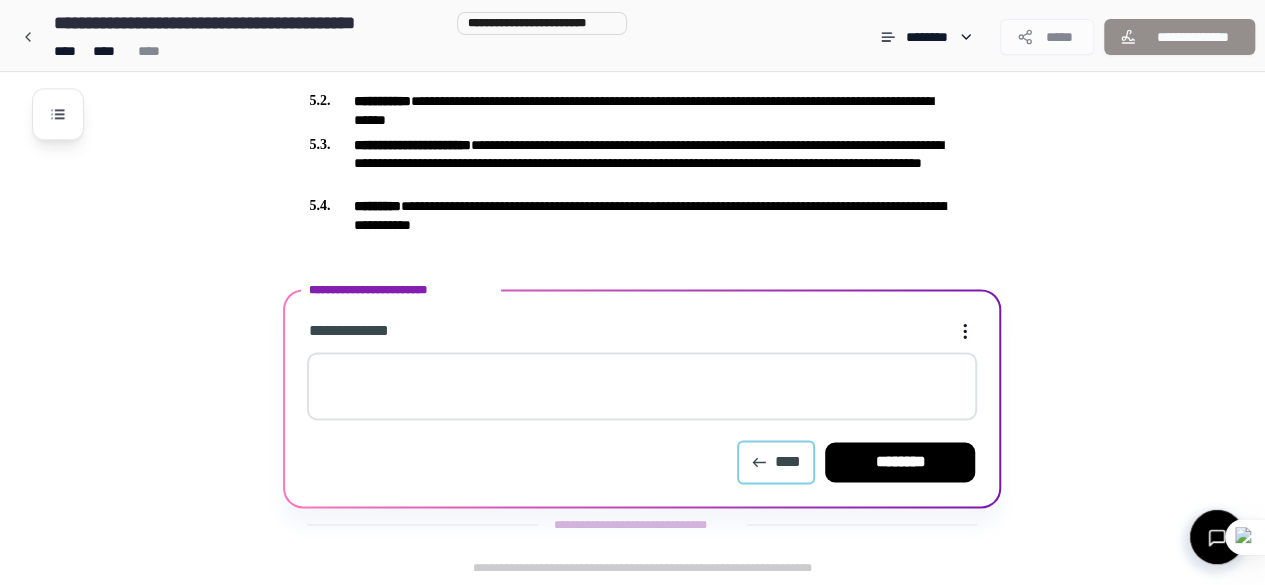 click on "****" at bounding box center (776, 462) 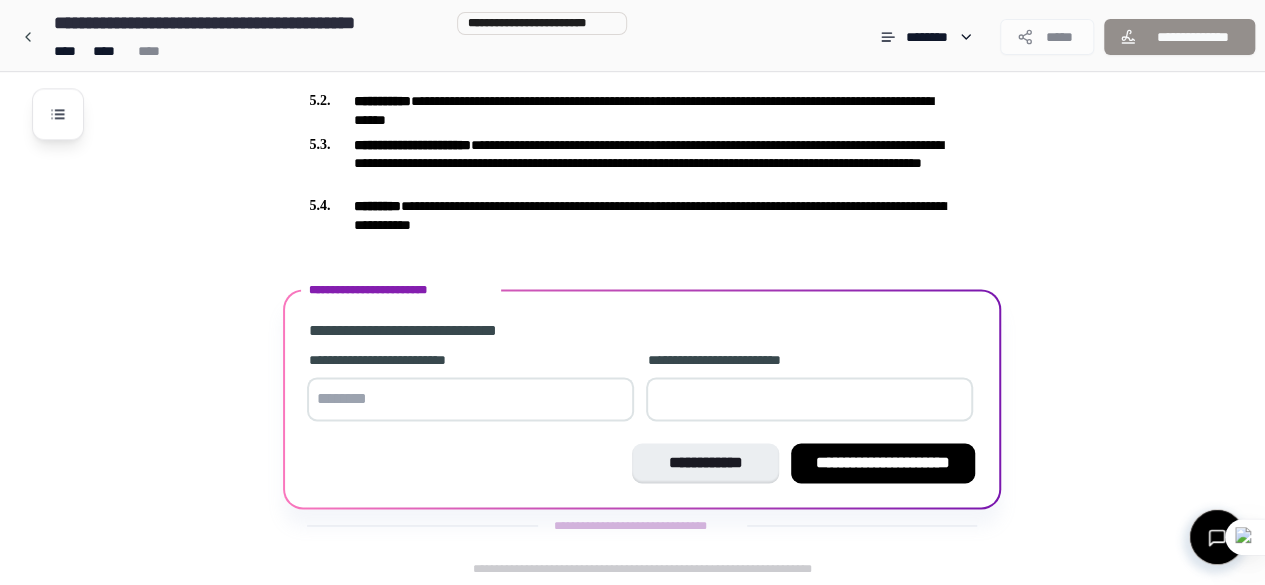scroll, scrollTop: 1304, scrollLeft: 0, axis: vertical 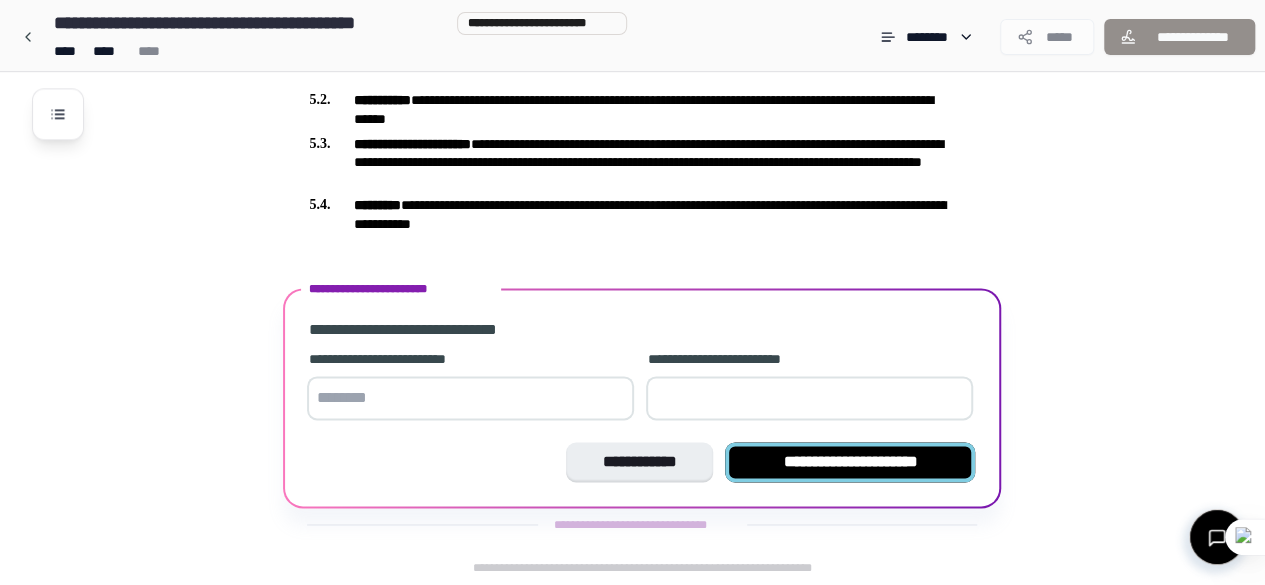 click on "**********" at bounding box center (850, 462) 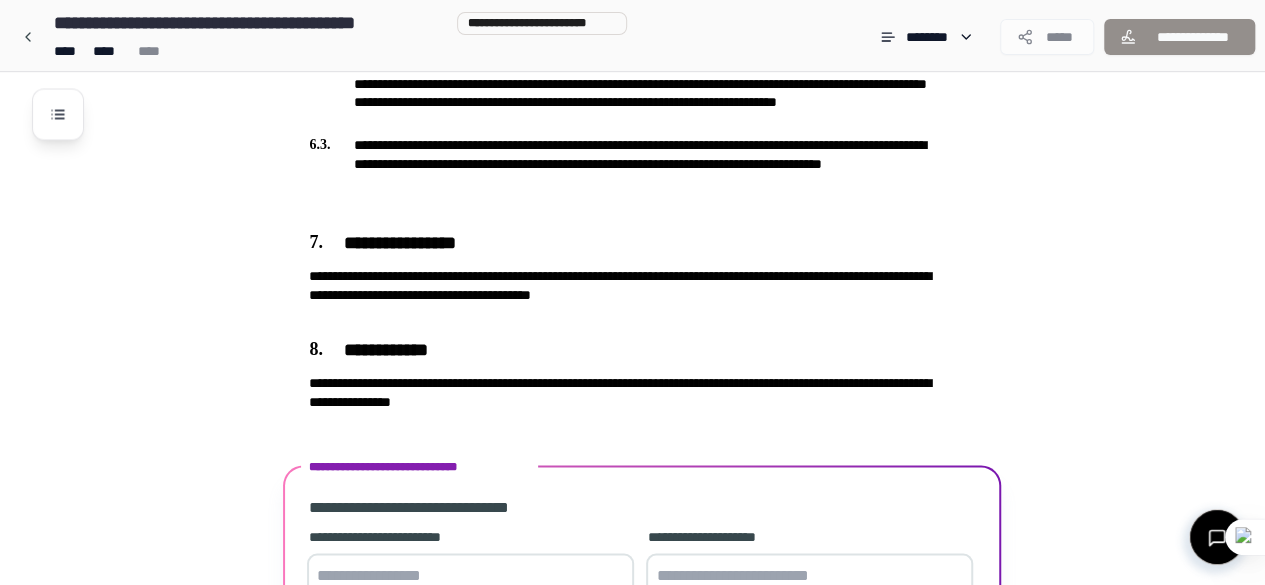 scroll, scrollTop: 1886, scrollLeft: 0, axis: vertical 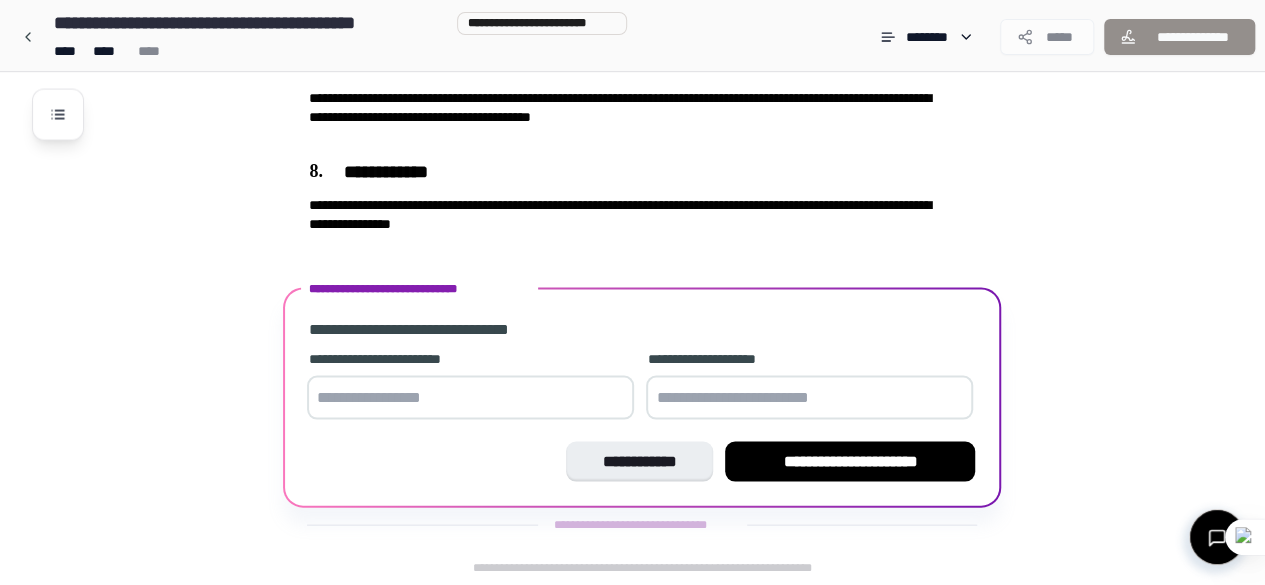 click at bounding box center [470, 397] 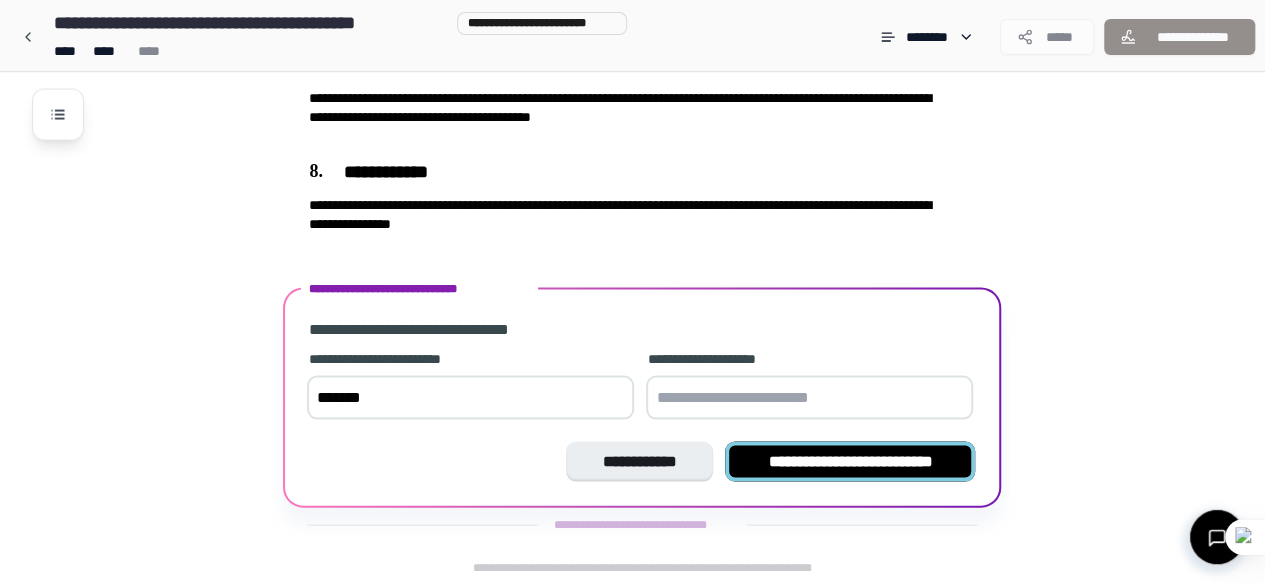 type on "*******" 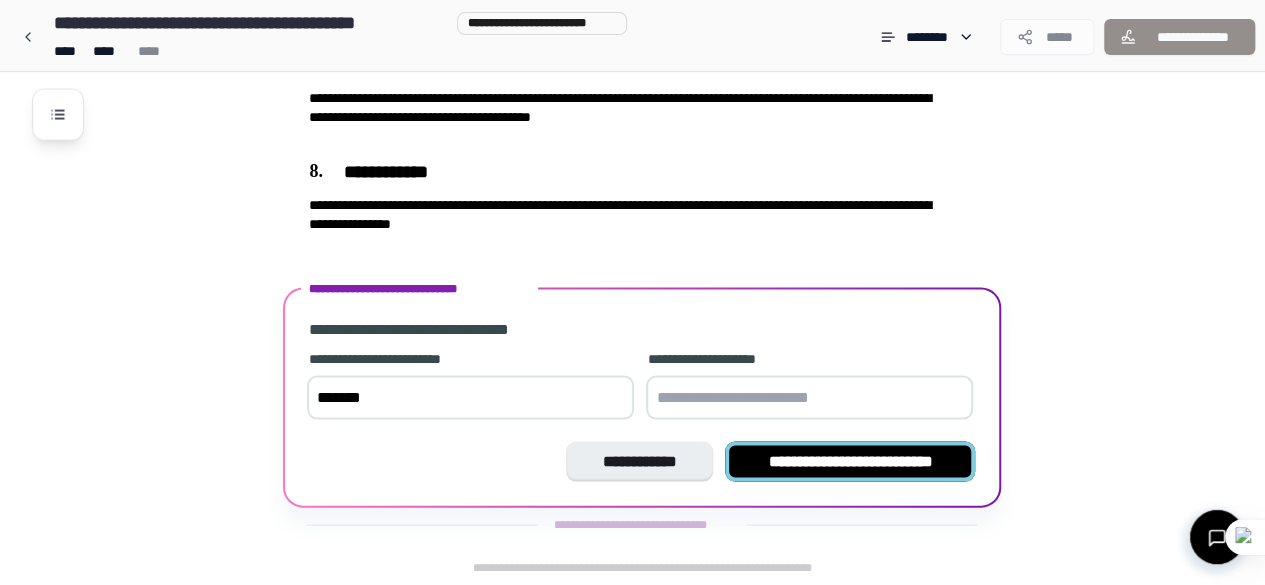click on "**********" at bounding box center [850, 461] 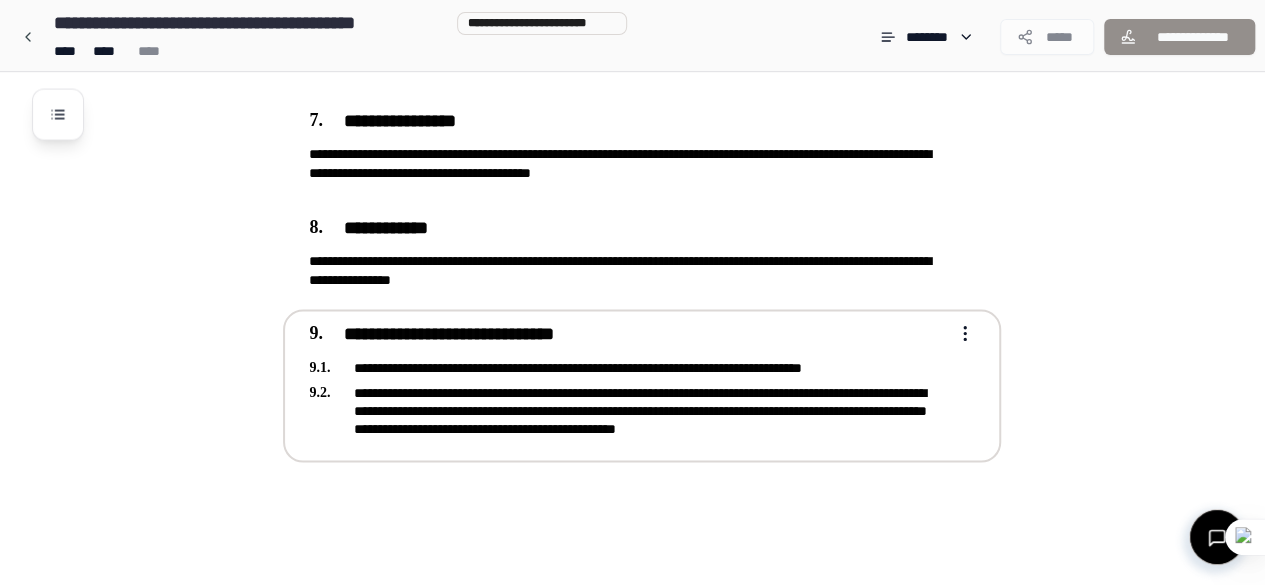 scroll, scrollTop: 1815, scrollLeft: 0, axis: vertical 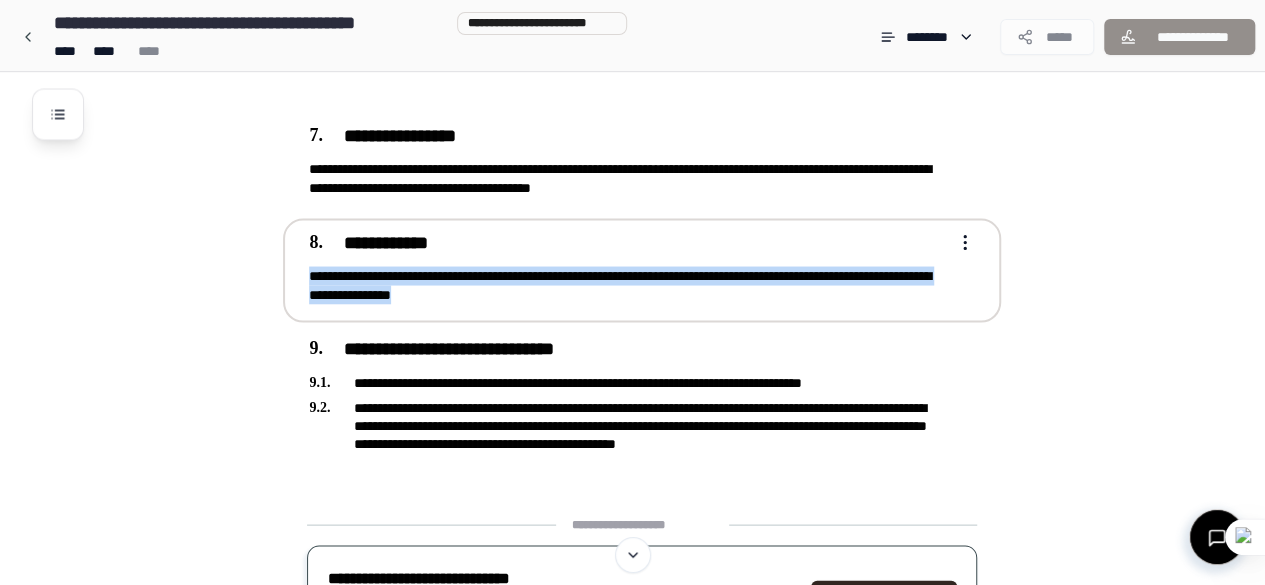 drag, startPoint x: 547, startPoint y: 293, endPoint x: 307, endPoint y: 274, distance: 240.75092 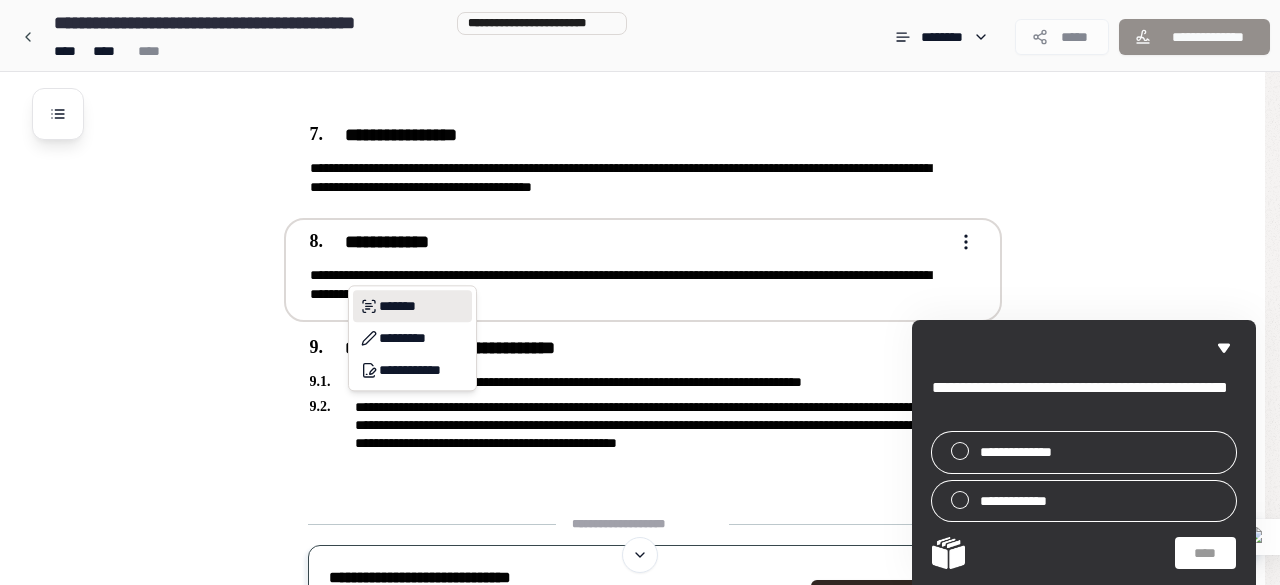 click on "*******" at bounding box center (412, 306) 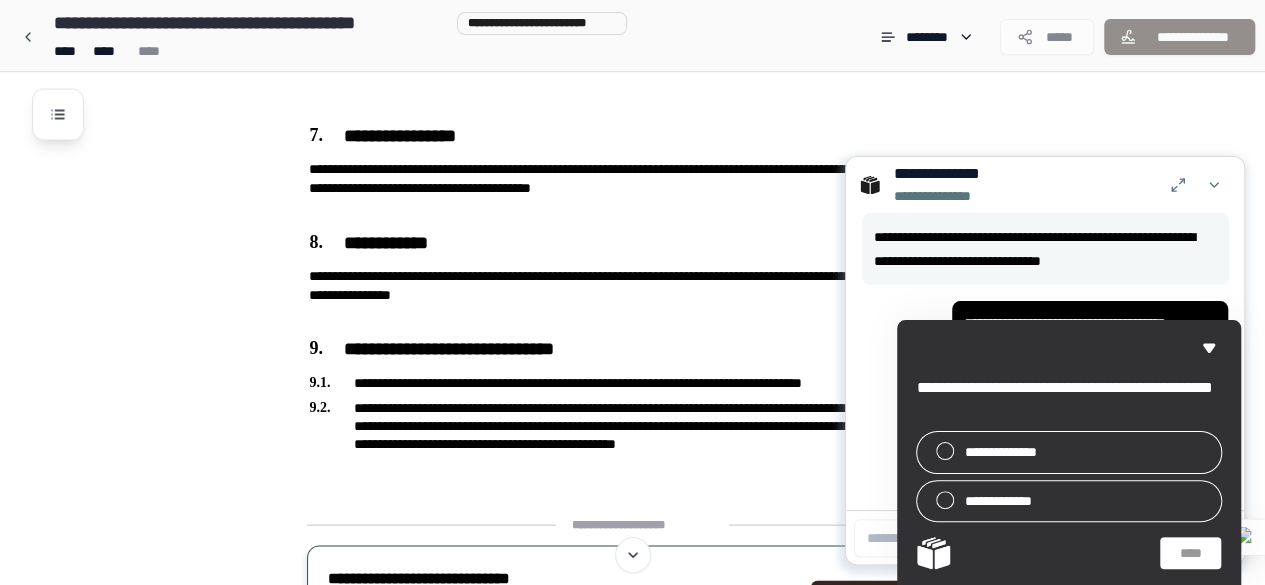 click 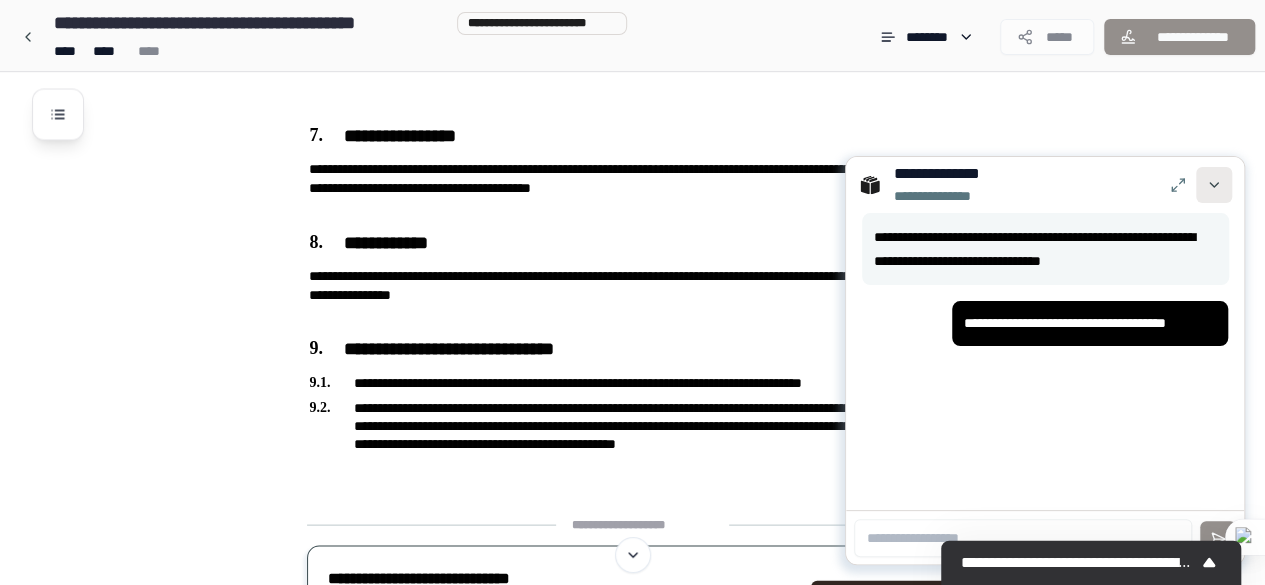click at bounding box center (1214, 185) 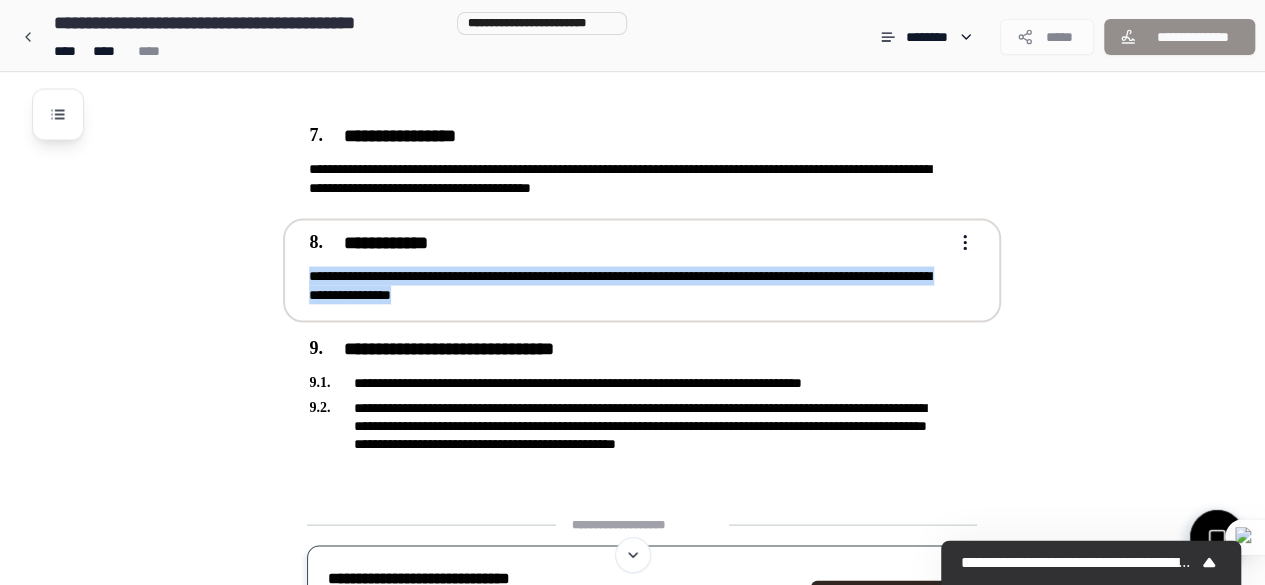 drag, startPoint x: 560, startPoint y: 293, endPoint x: 296, endPoint y: 267, distance: 265.27722 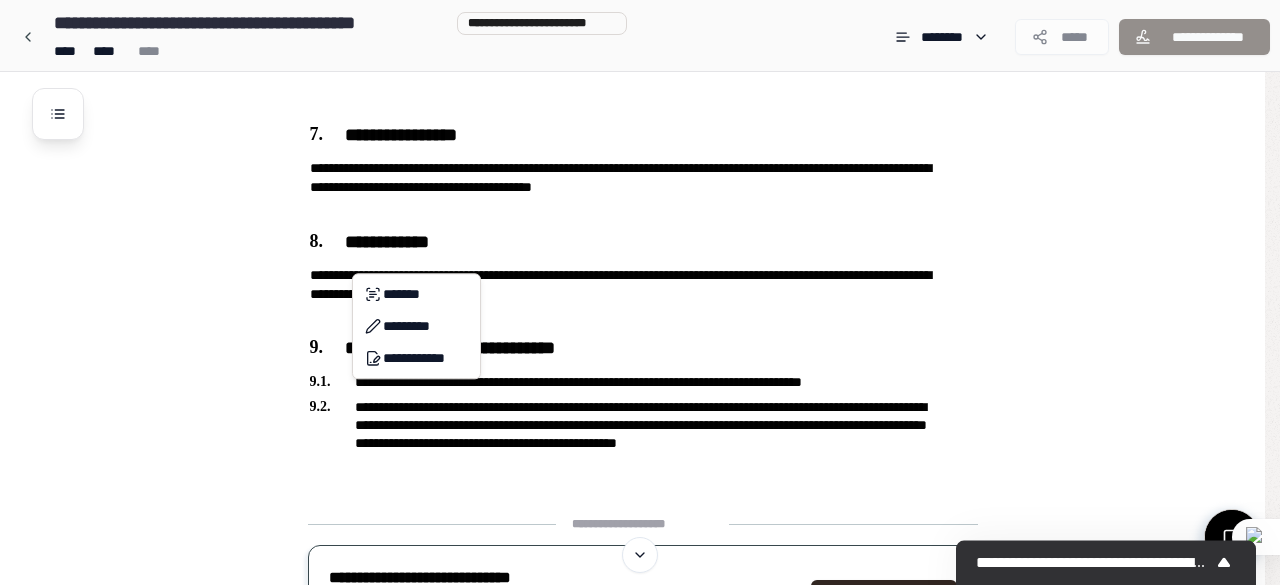 click on "**********" at bounding box center [640, -448] 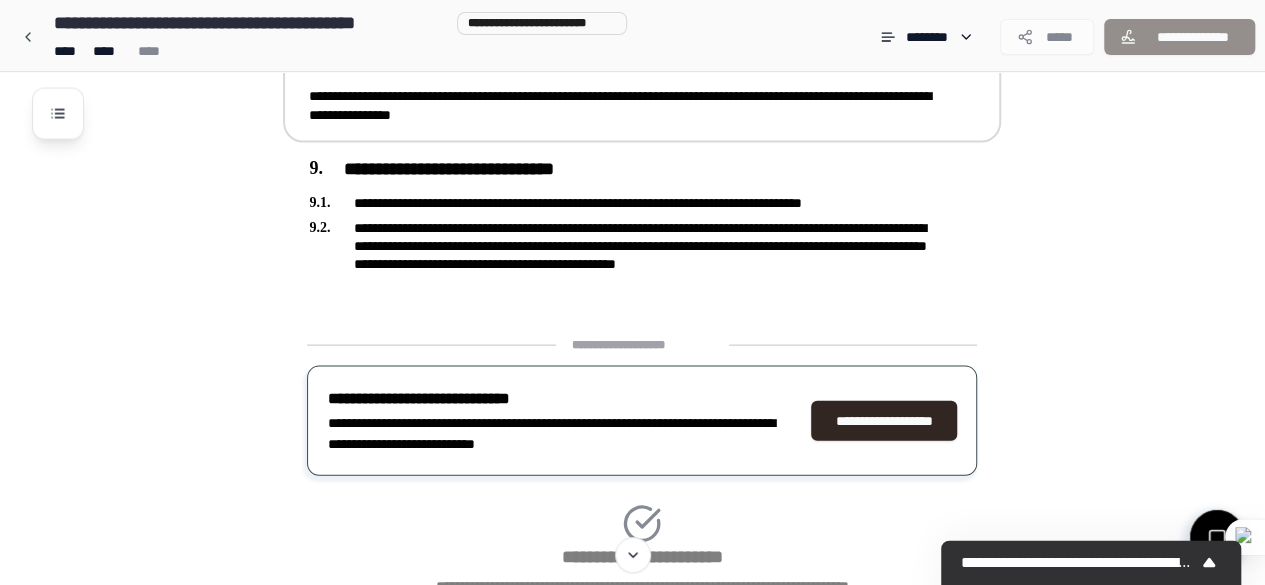 scroll, scrollTop: 2015, scrollLeft: 0, axis: vertical 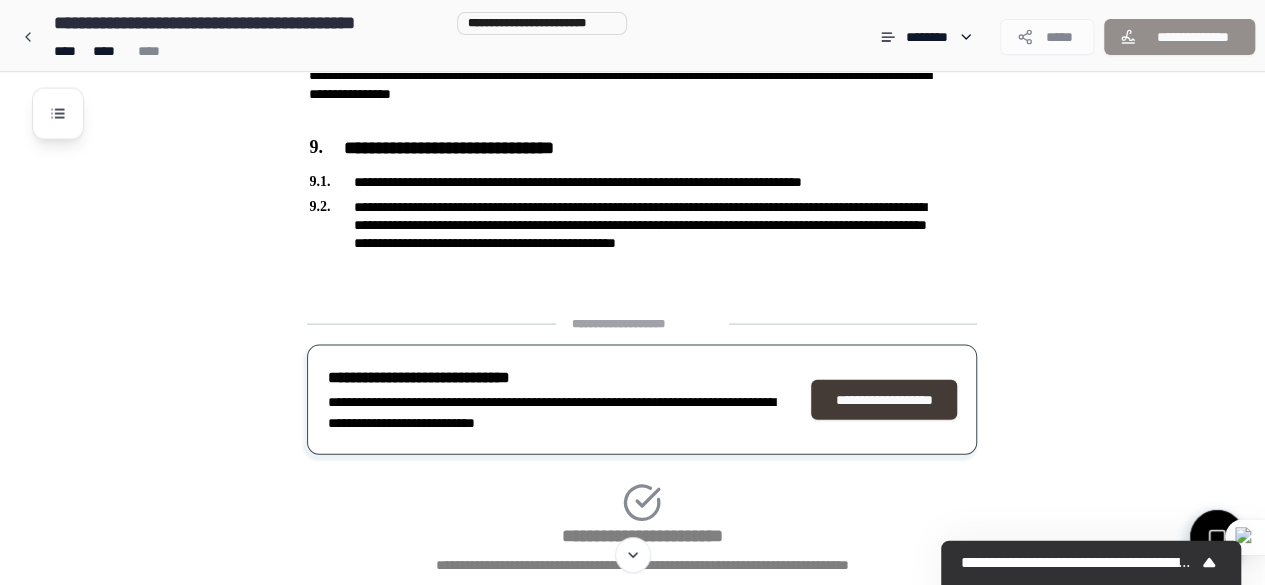 click on "**********" at bounding box center [884, 400] 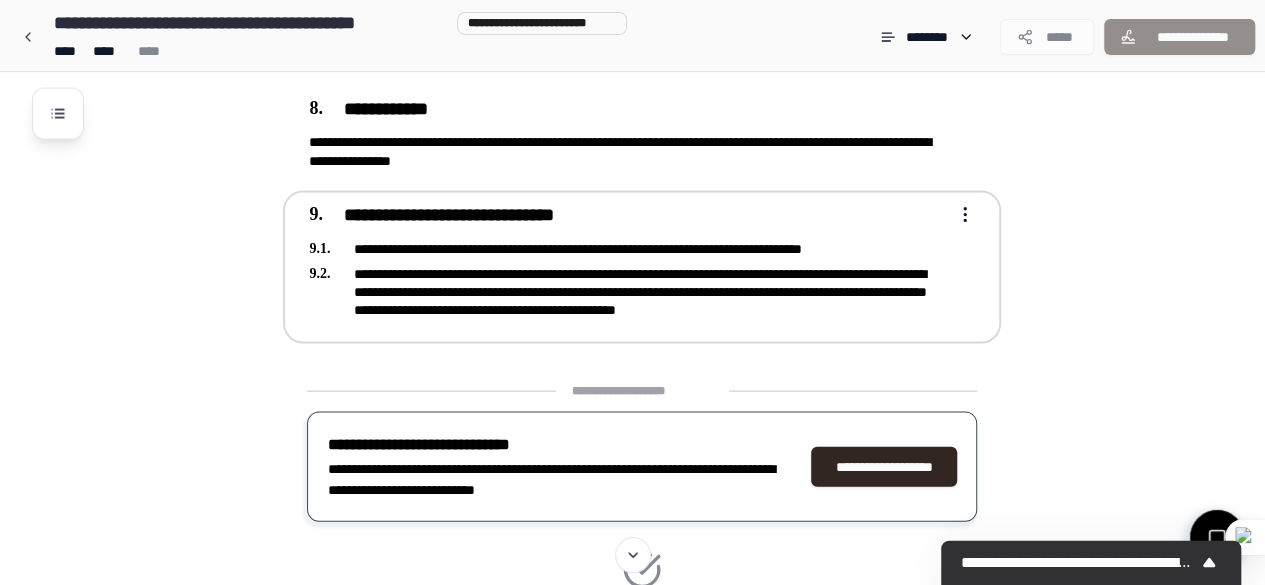 scroll, scrollTop: 1351, scrollLeft: 0, axis: vertical 